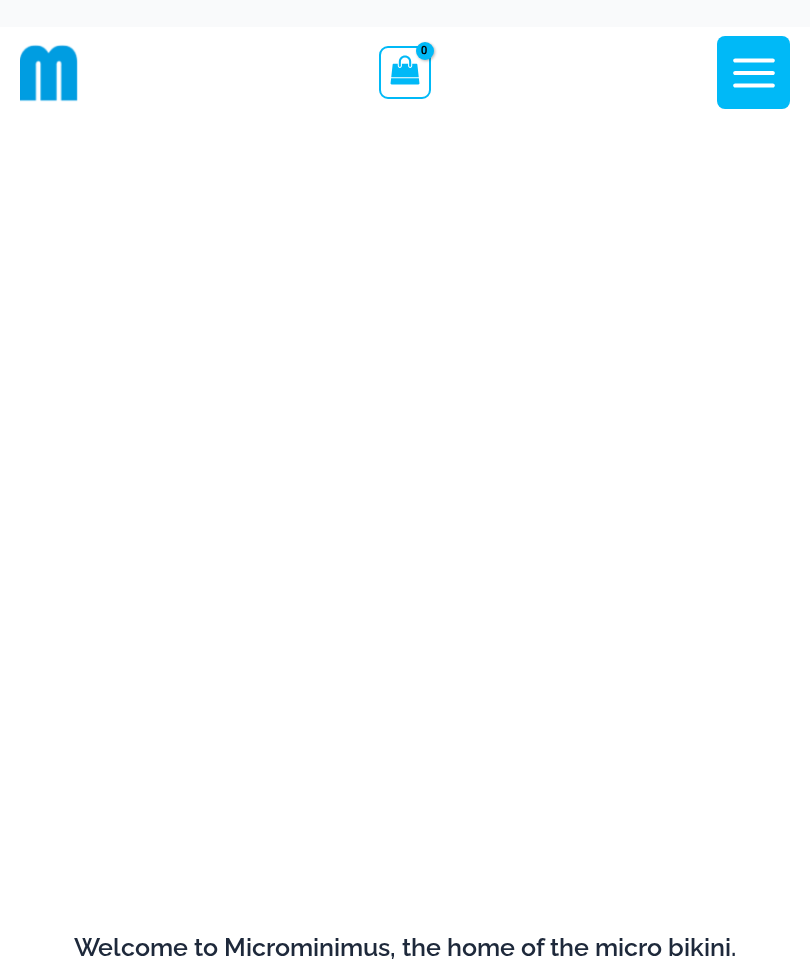 scroll, scrollTop: 0, scrollLeft: 0, axis: both 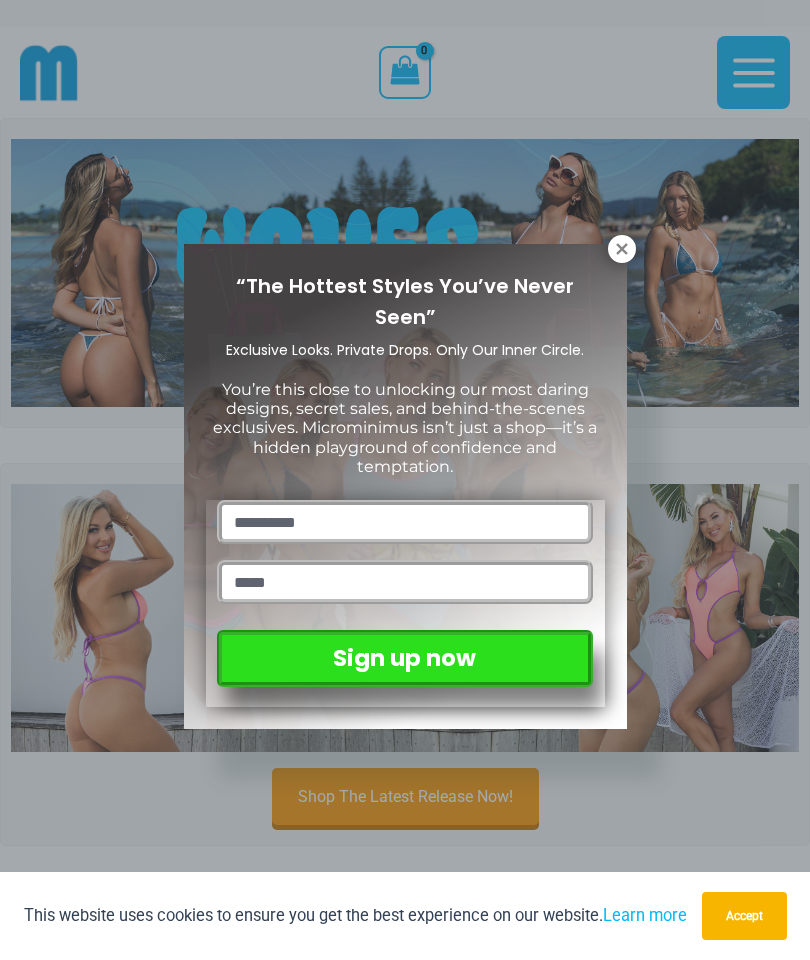 click 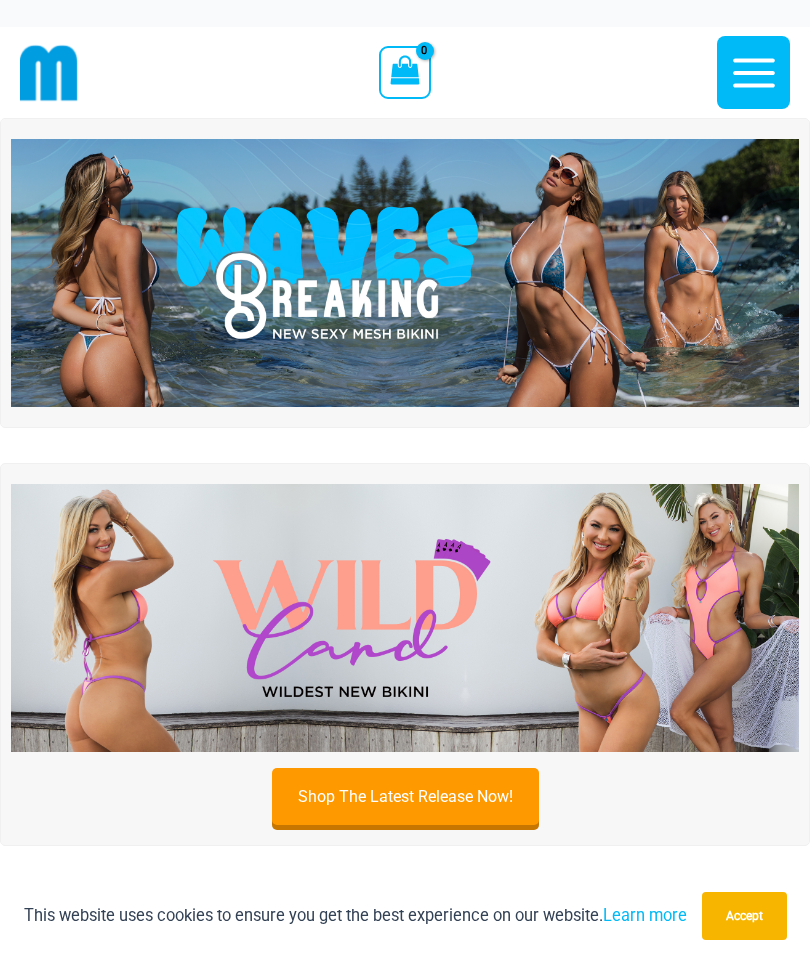 click at bounding box center (405, 273) 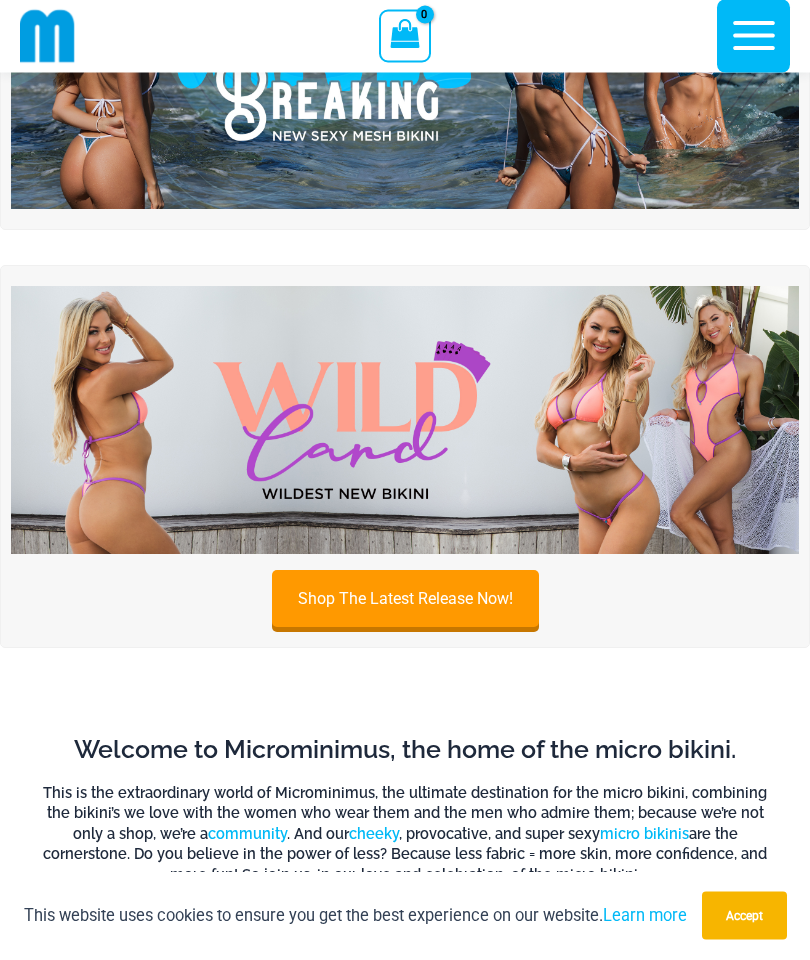scroll, scrollTop: 180, scrollLeft: 0, axis: vertical 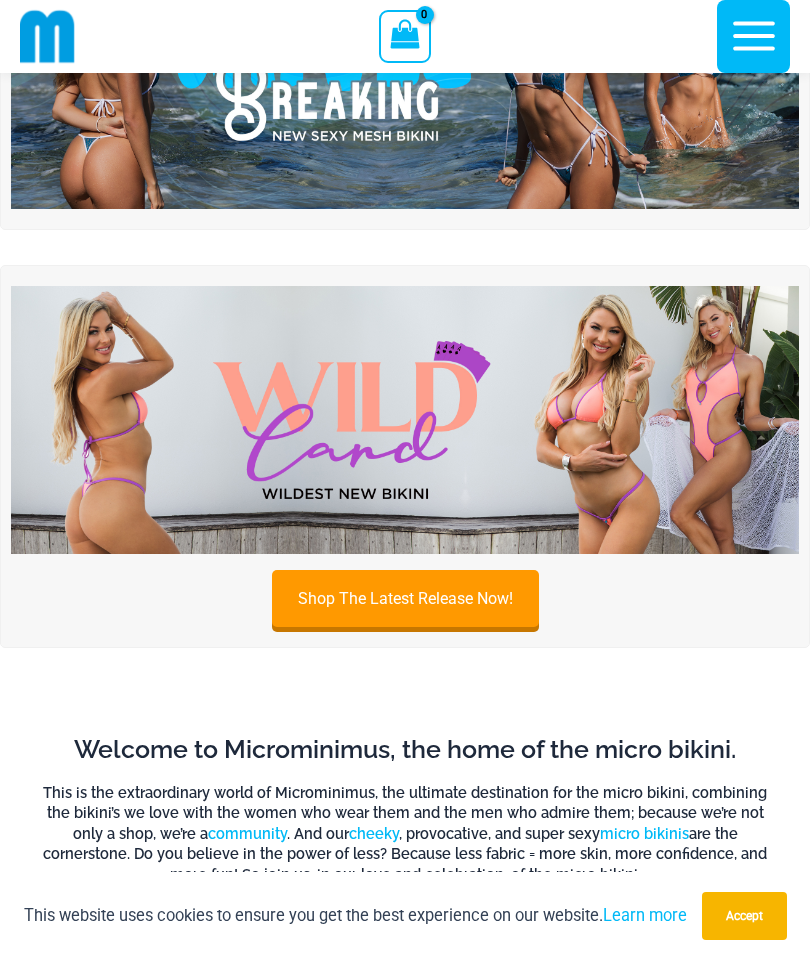 click at bounding box center (405, 420) 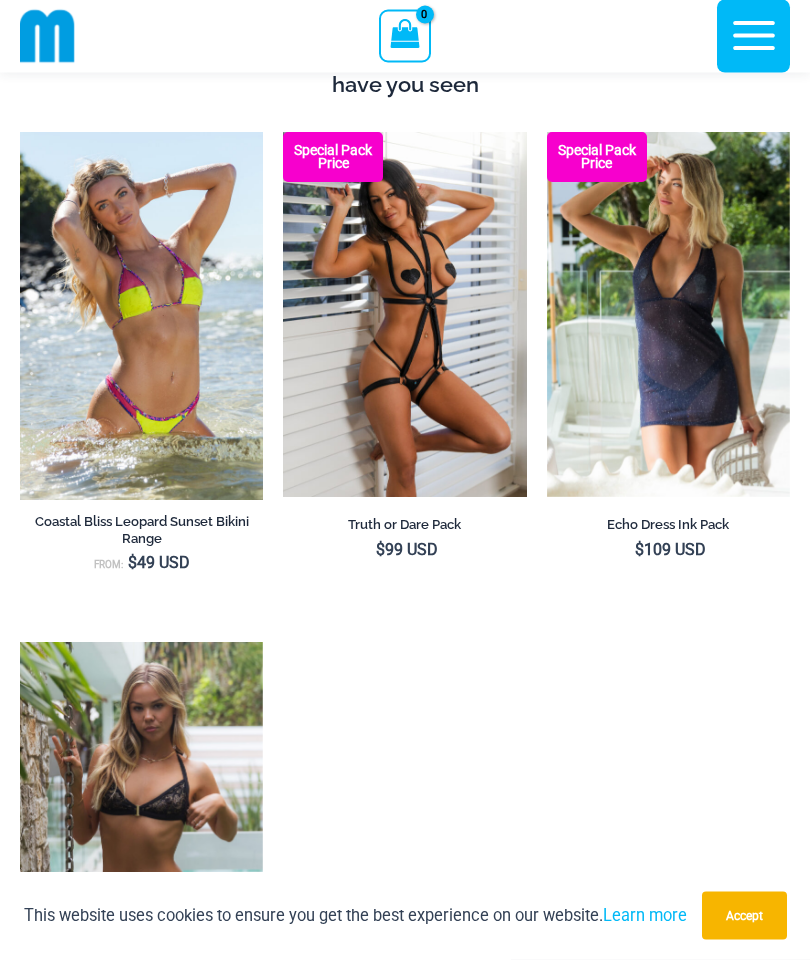 scroll, scrollTop: 2020, scrollLeft: 0, axis: vertical 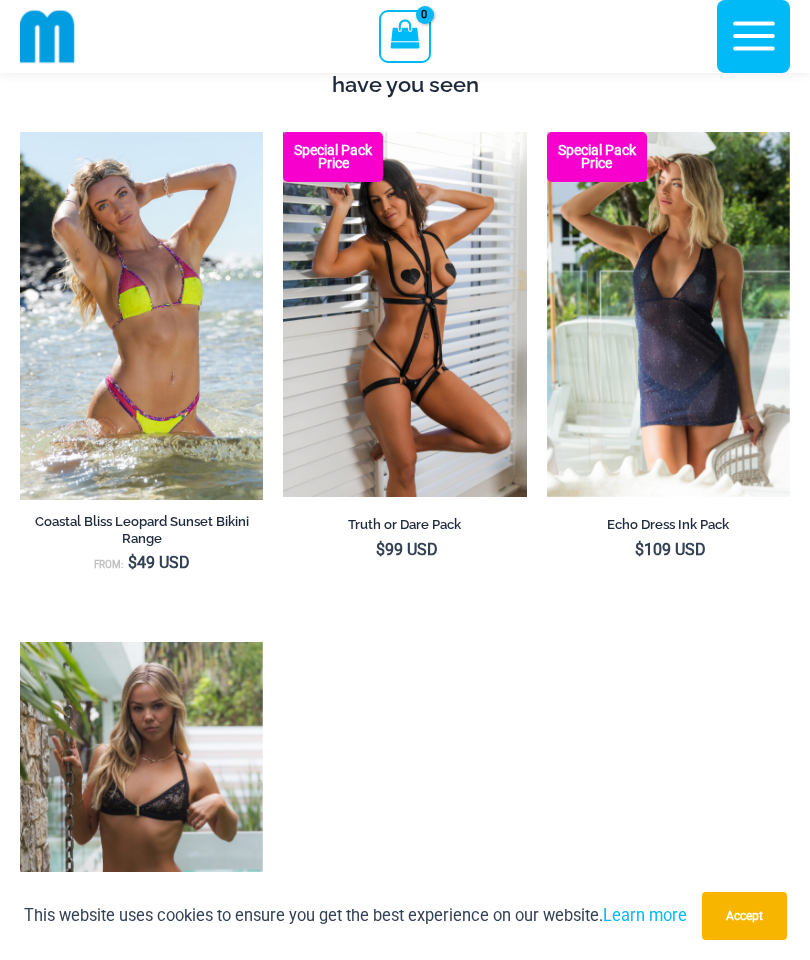 click at bounding box center (547, 132) 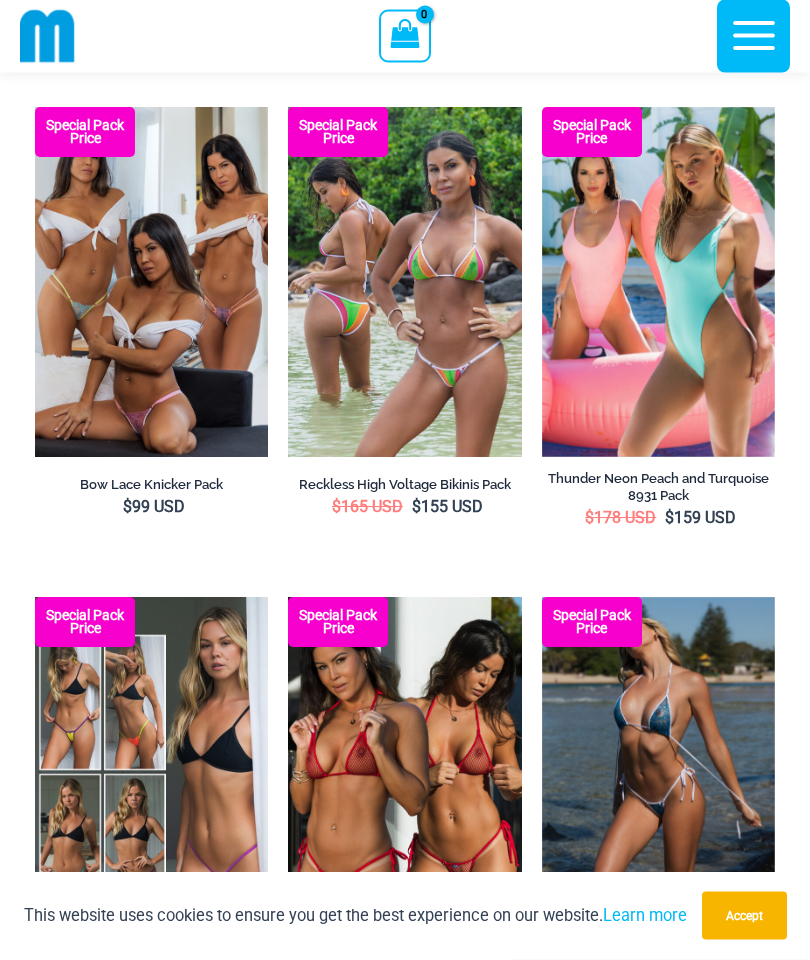 scroll, scrollTop: 3756, scrollLeft: 0, axis: vertical 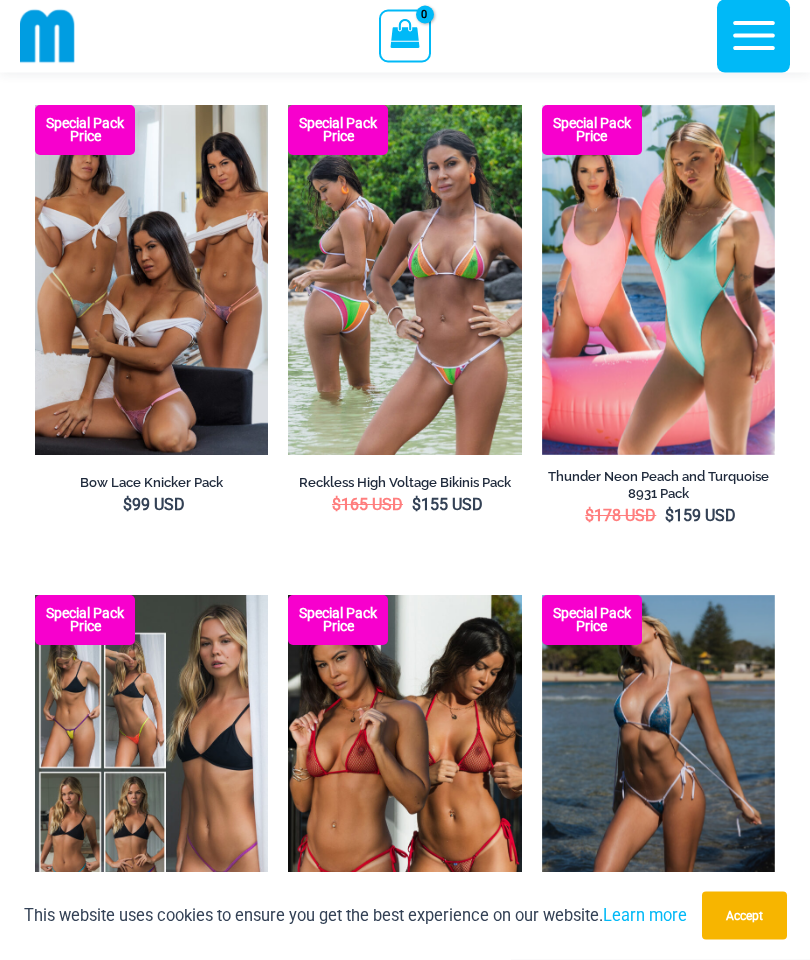 click at bounding box center (542, 106) 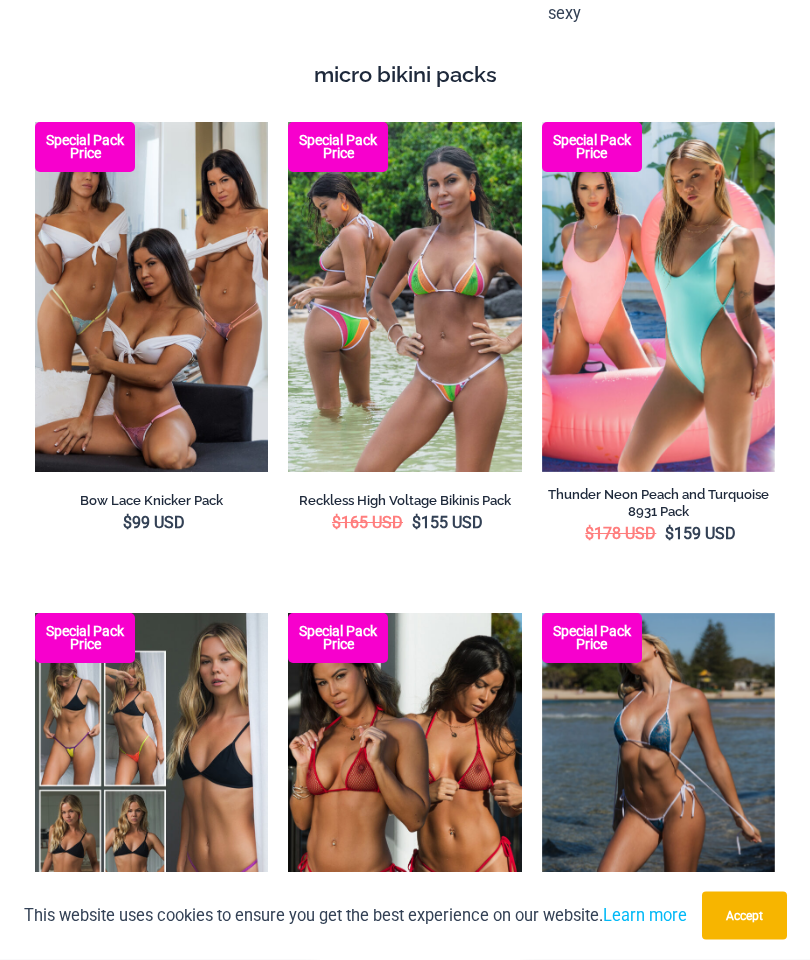 scroll, scrollTop: 3837, scrollLeft: 0, axis: vertical 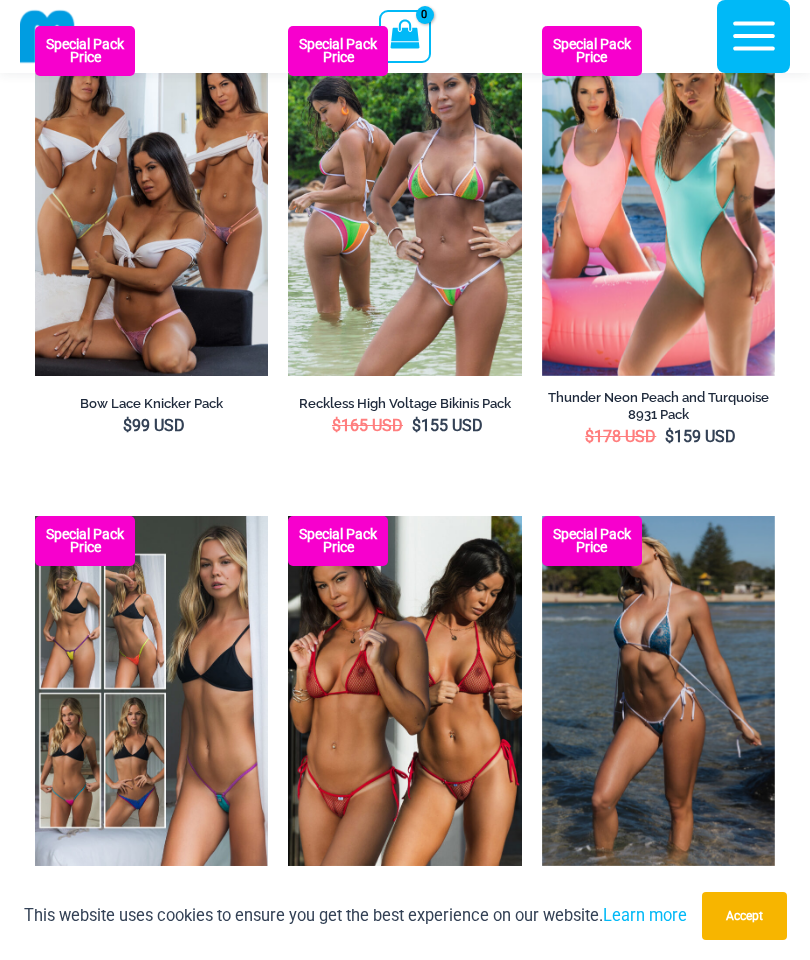 click at bounding box center [35, 26] 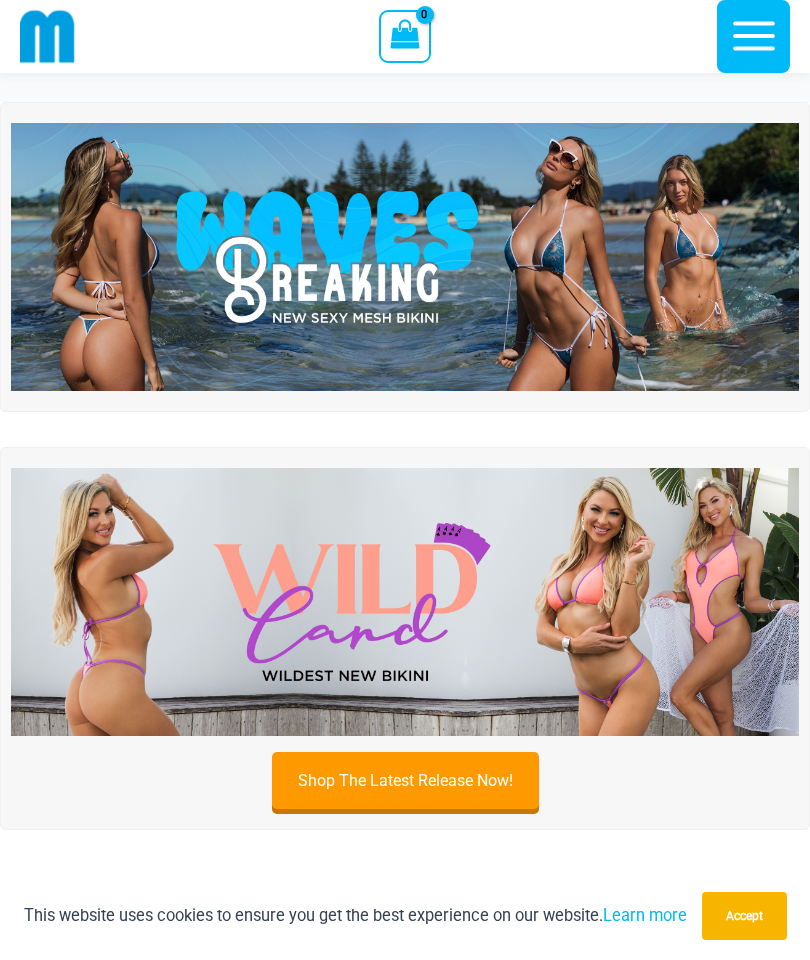scroll, scrollTop: 3837, scrollLeft: 0, axis: vertical 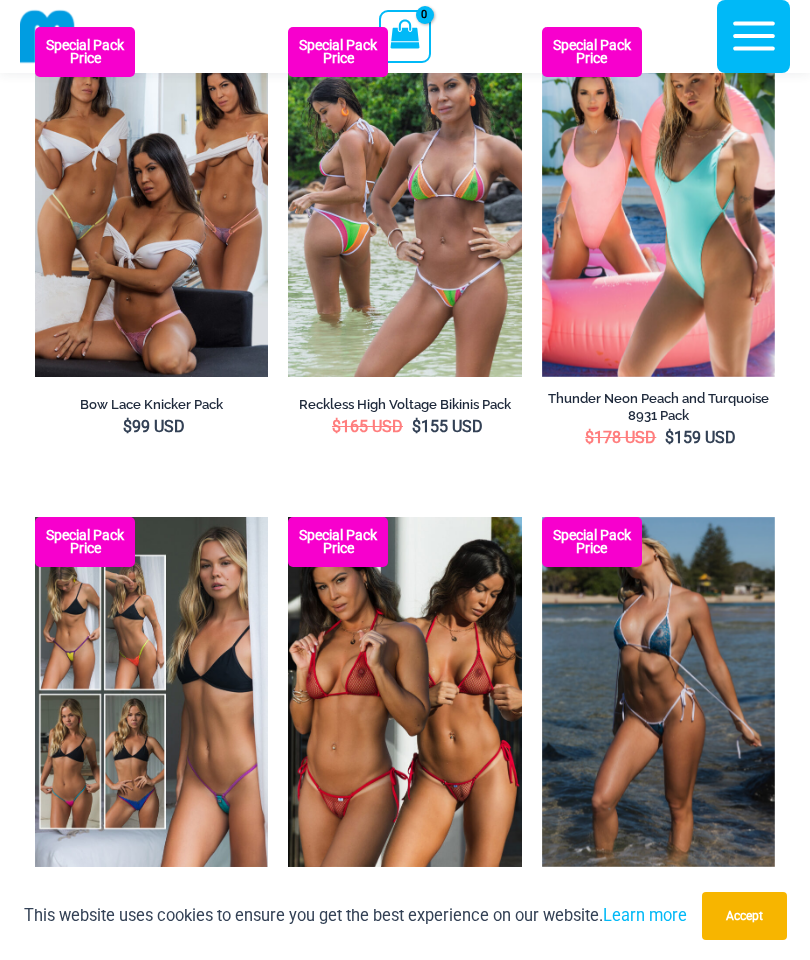 click at bounding box center [288, 517] 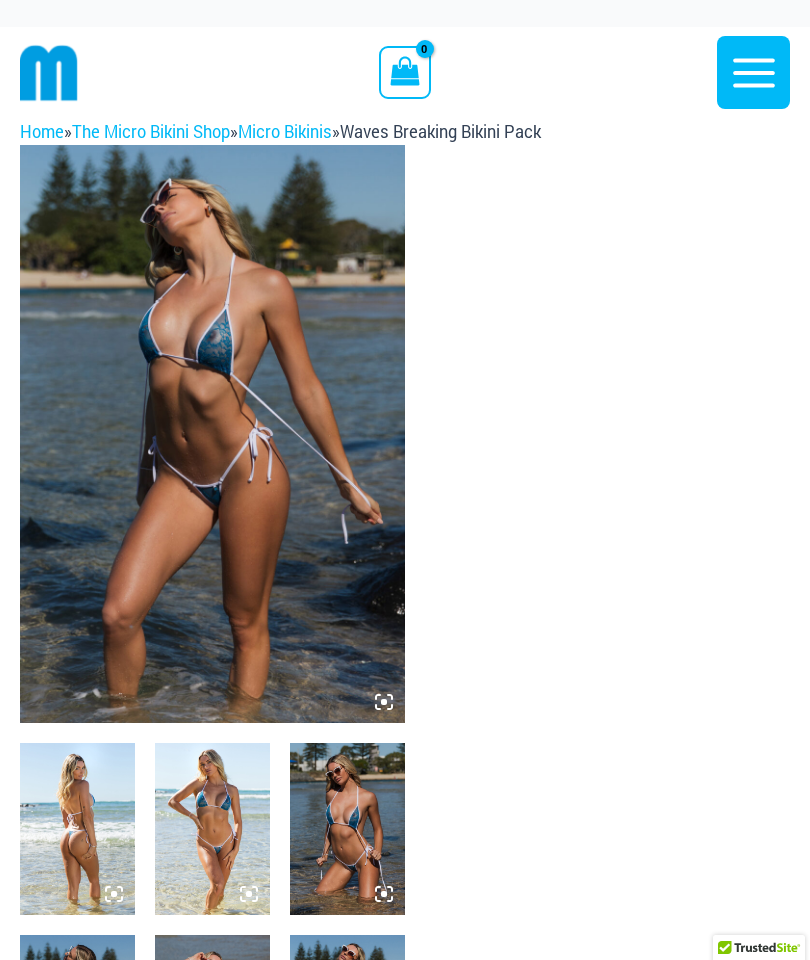 scroll, scrollTop: 0, scrollLeft: 0, axis: both 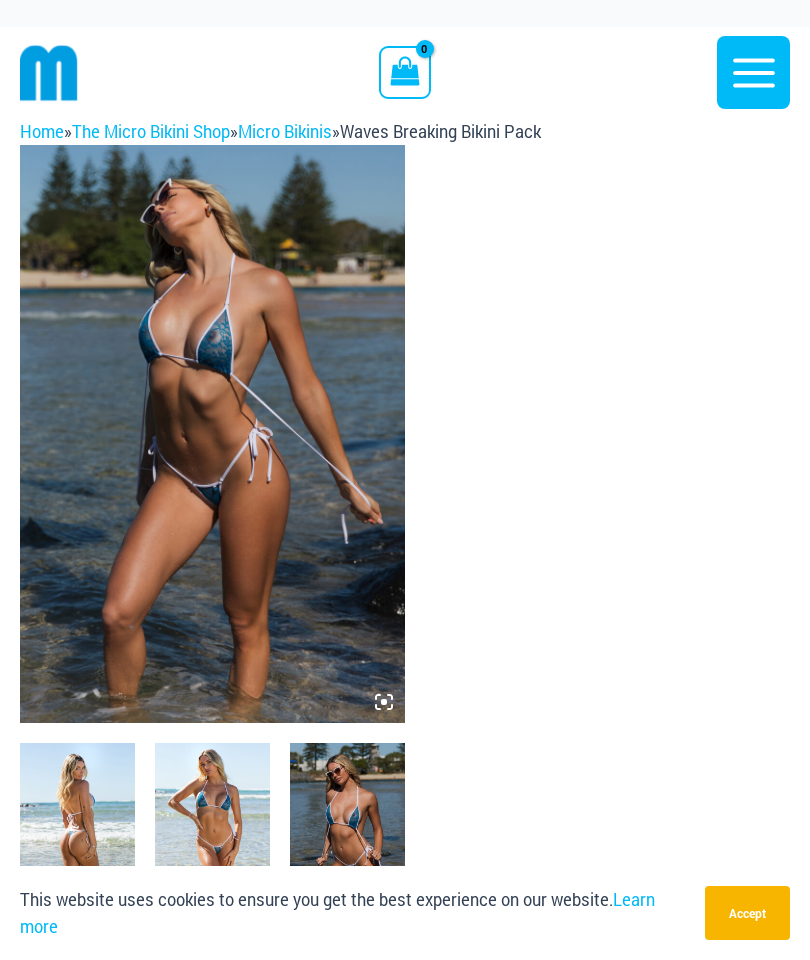 click at bounding box center [212, 434] 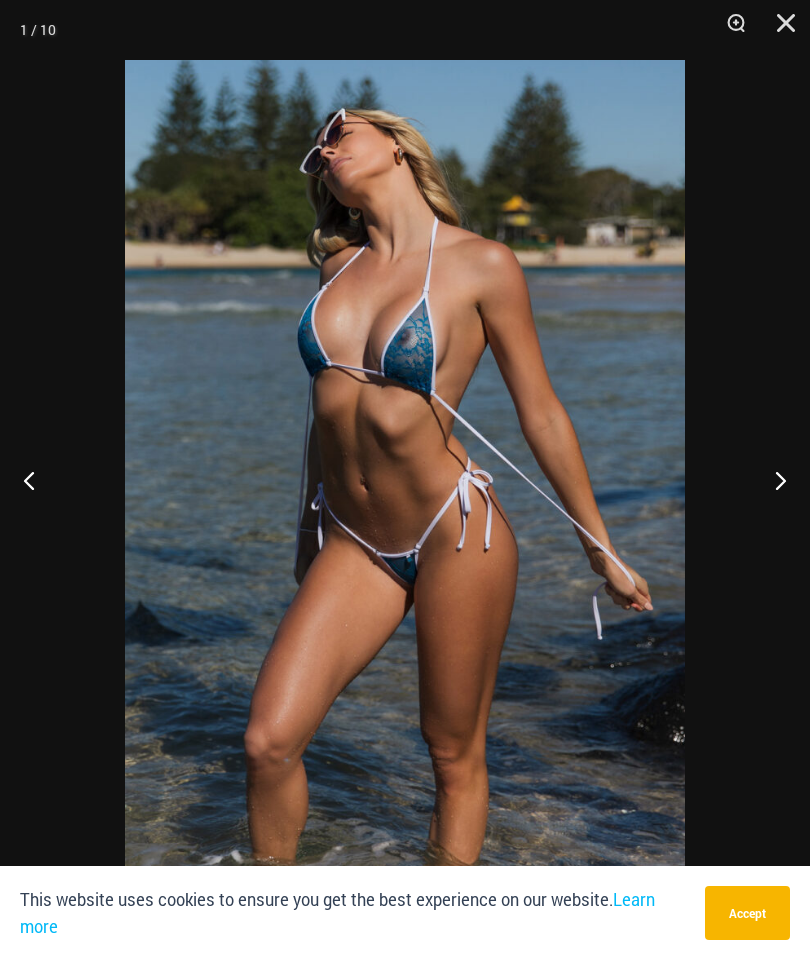 click at bounding box center (772, 480) 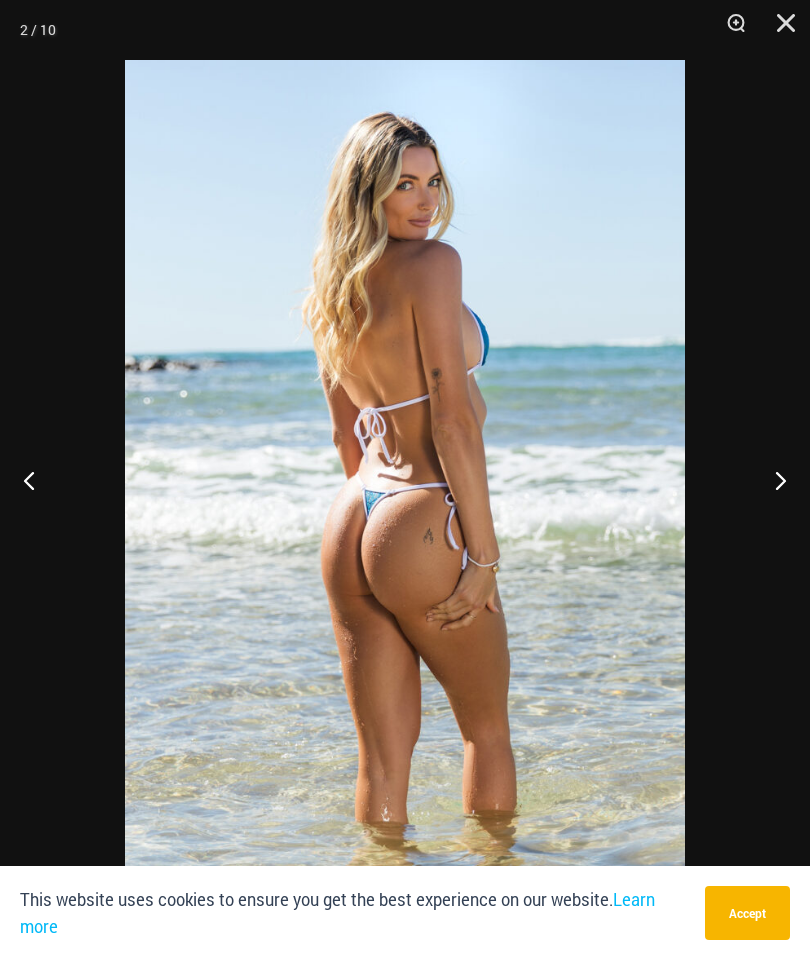 click at bounding box center [772, 480] 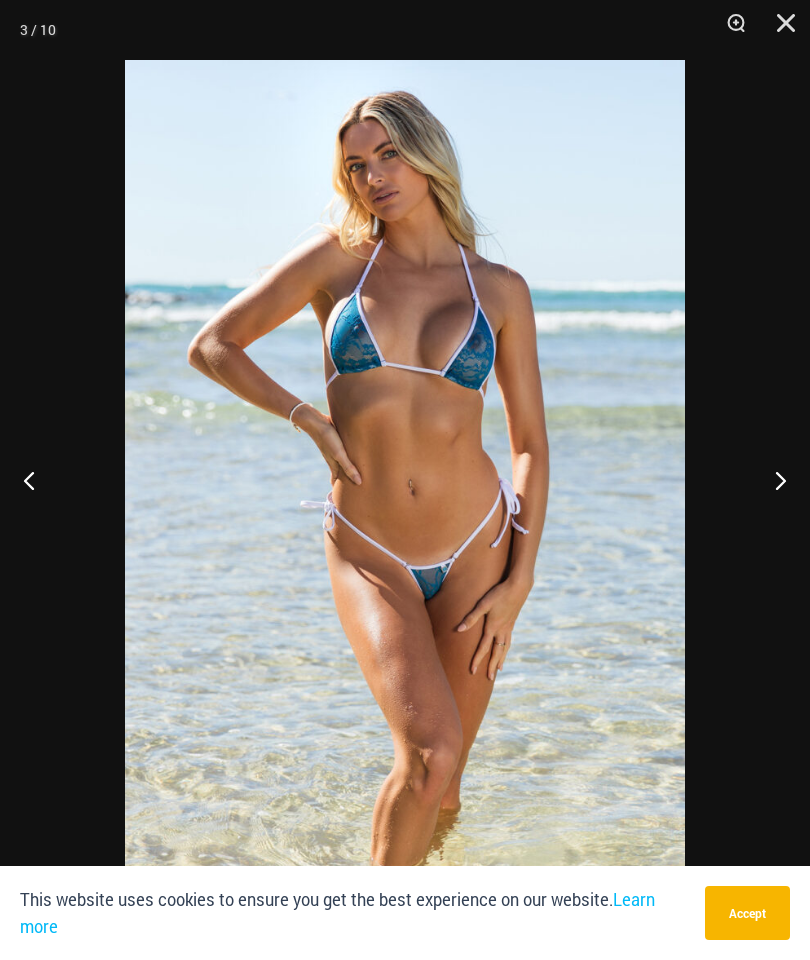 click at bounding box center [772, 480] 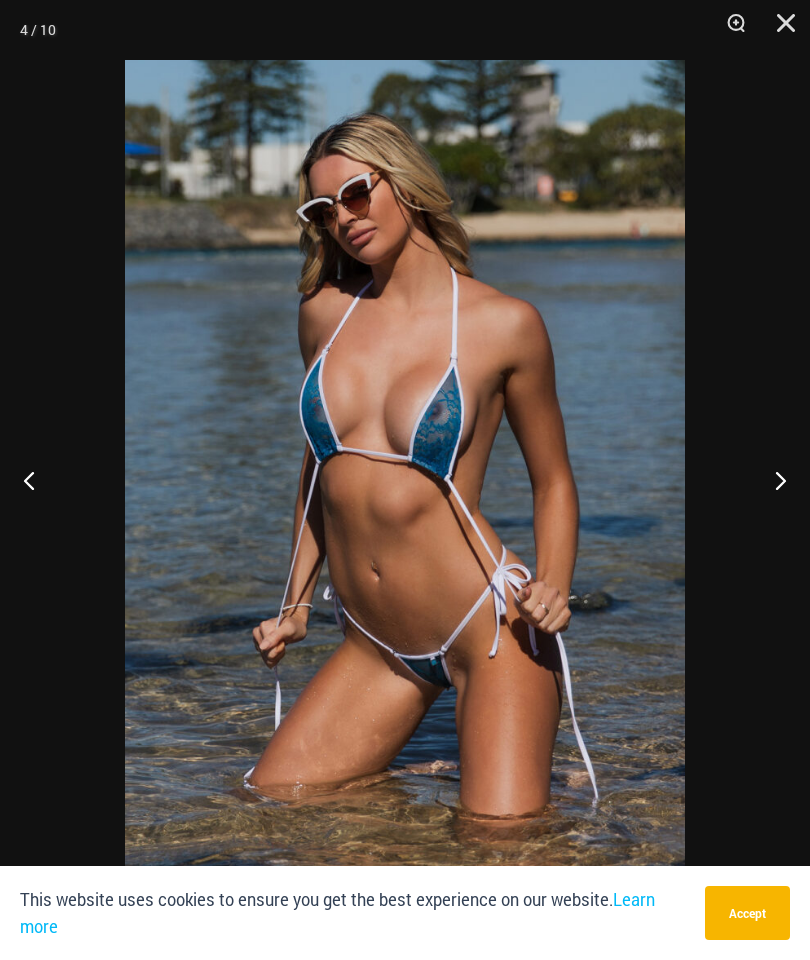 click at bounding box center [772, 480] 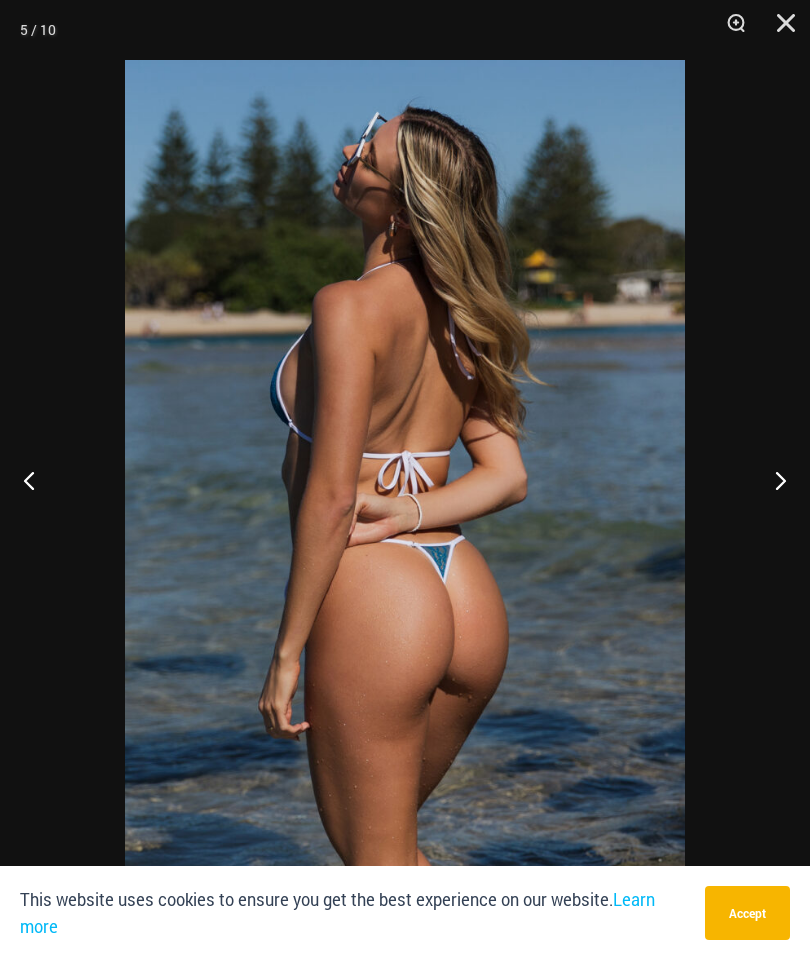 click at bounding box center [772, 480] 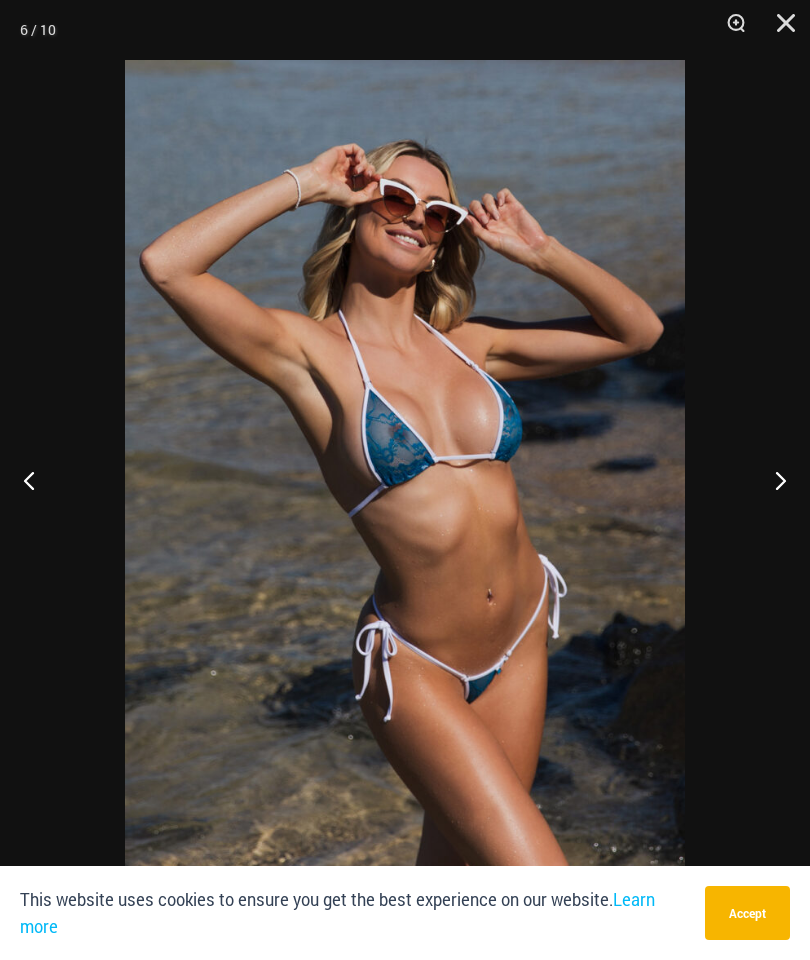 click at bounding box center (772, 480) 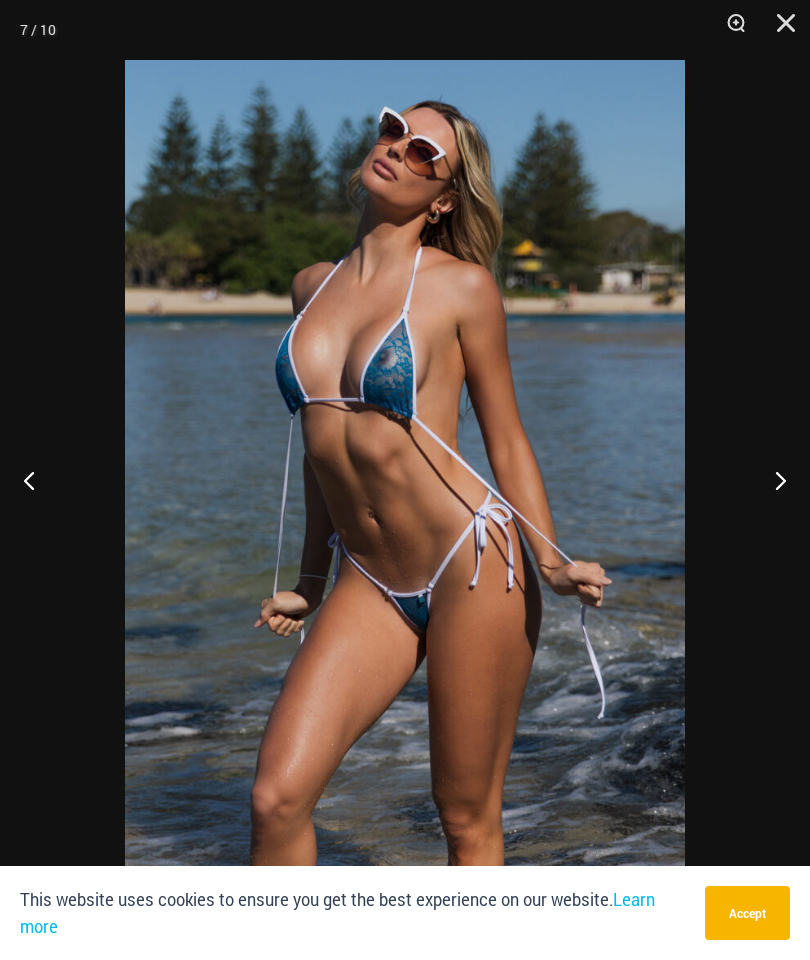 click at bounding box center (772, 480) 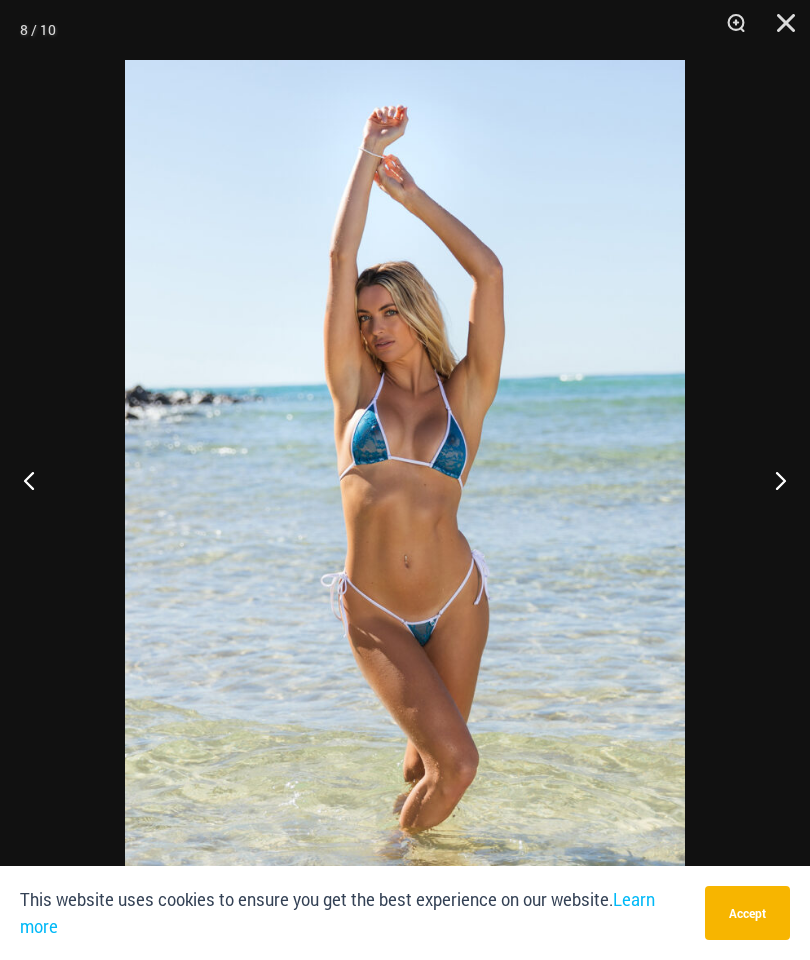 click at bounding box center (772, 480) 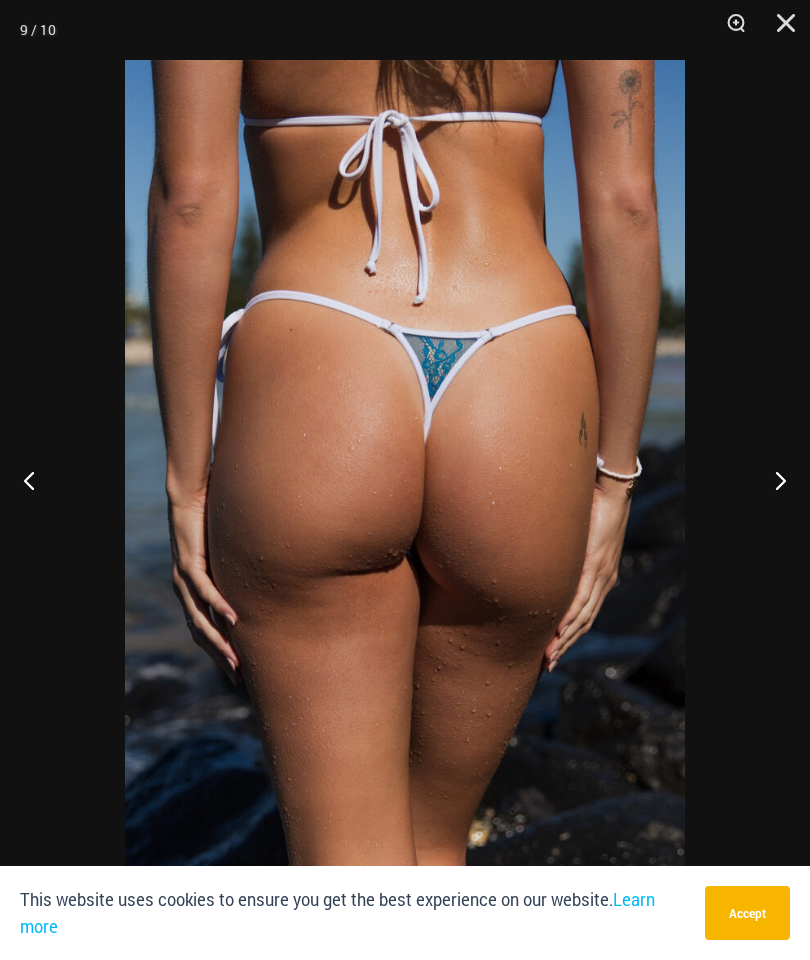click at bounding box center [772, 480] 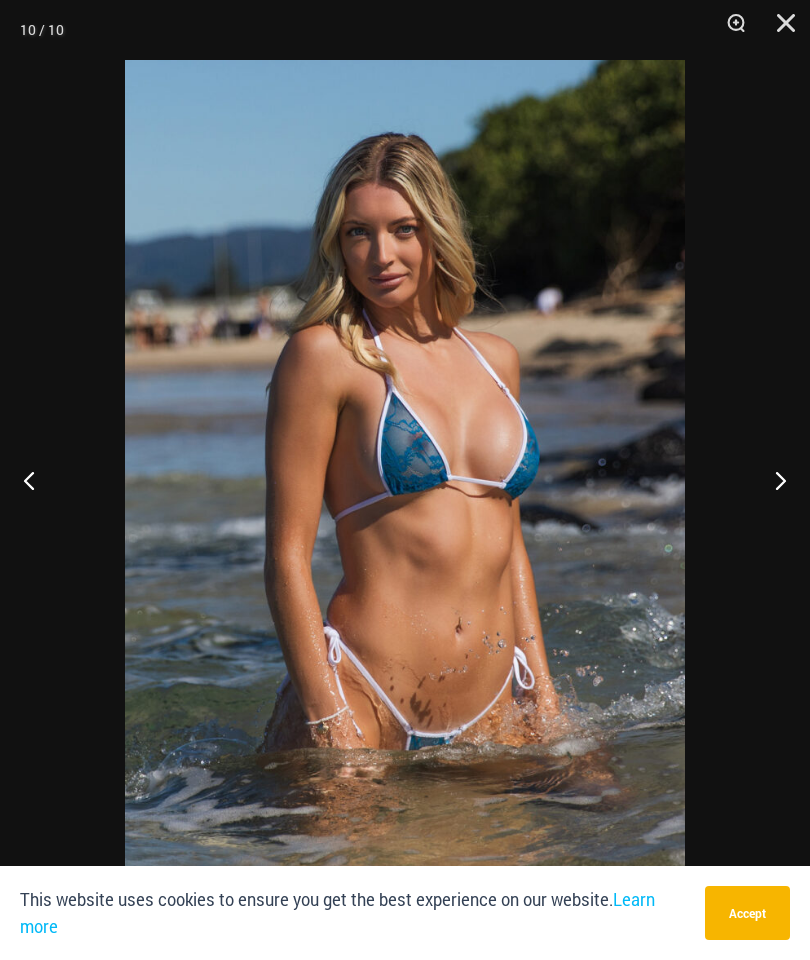 click at bounding box center (772, 480) 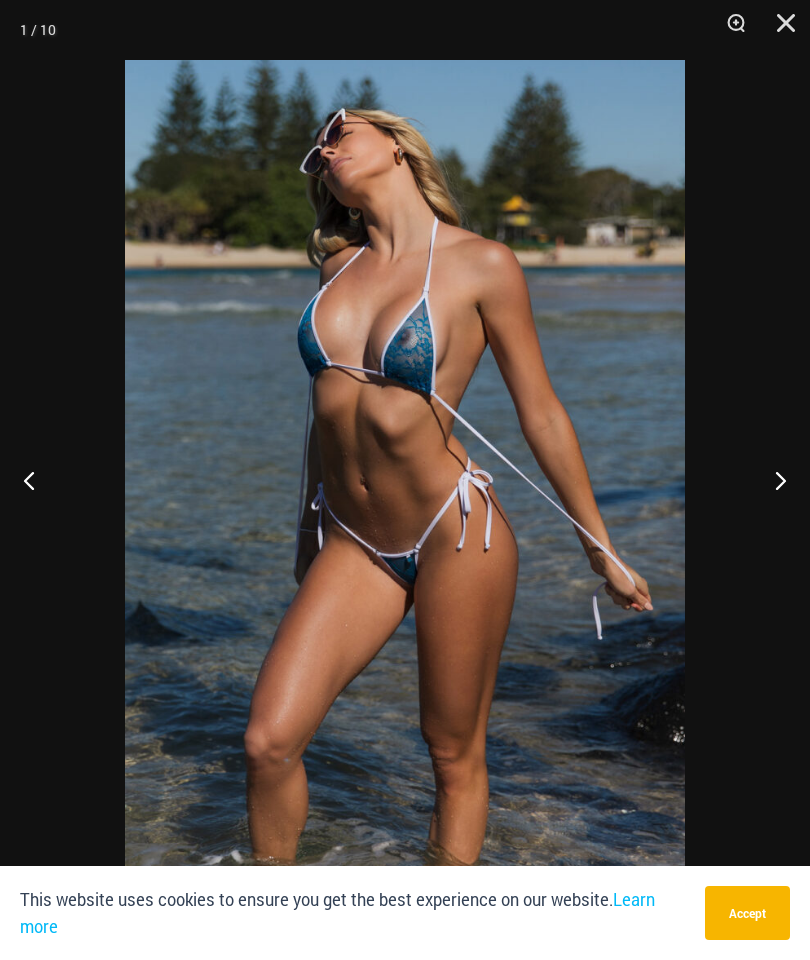 click at bounding box center (772, 480) 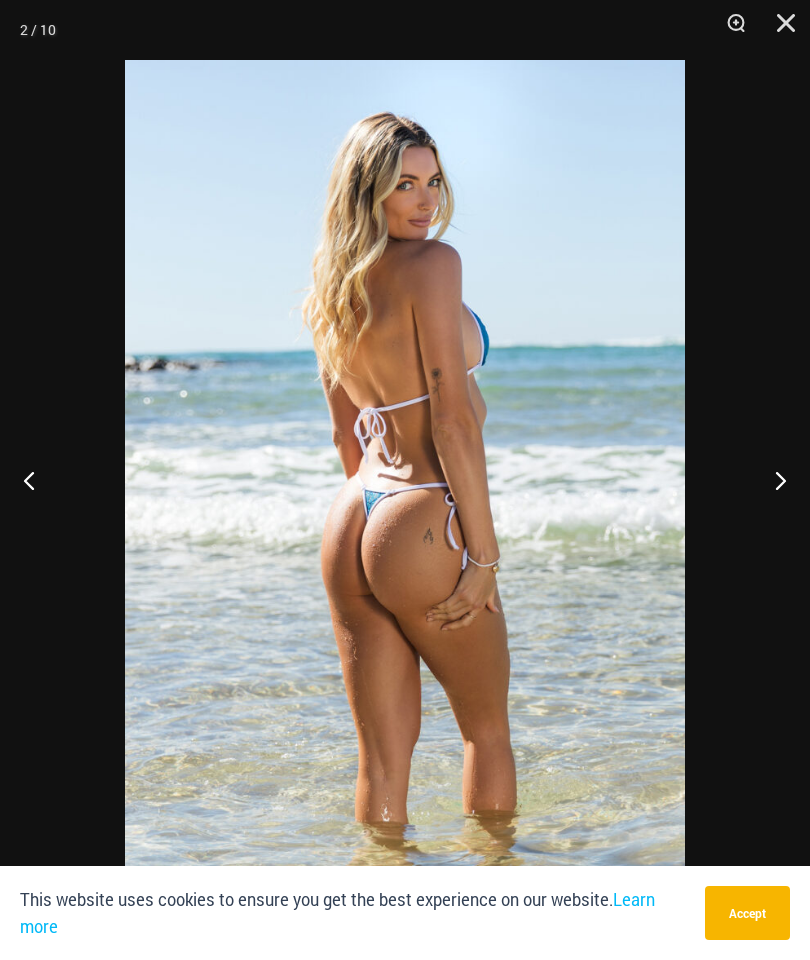 click at bounding box center [772, 480] 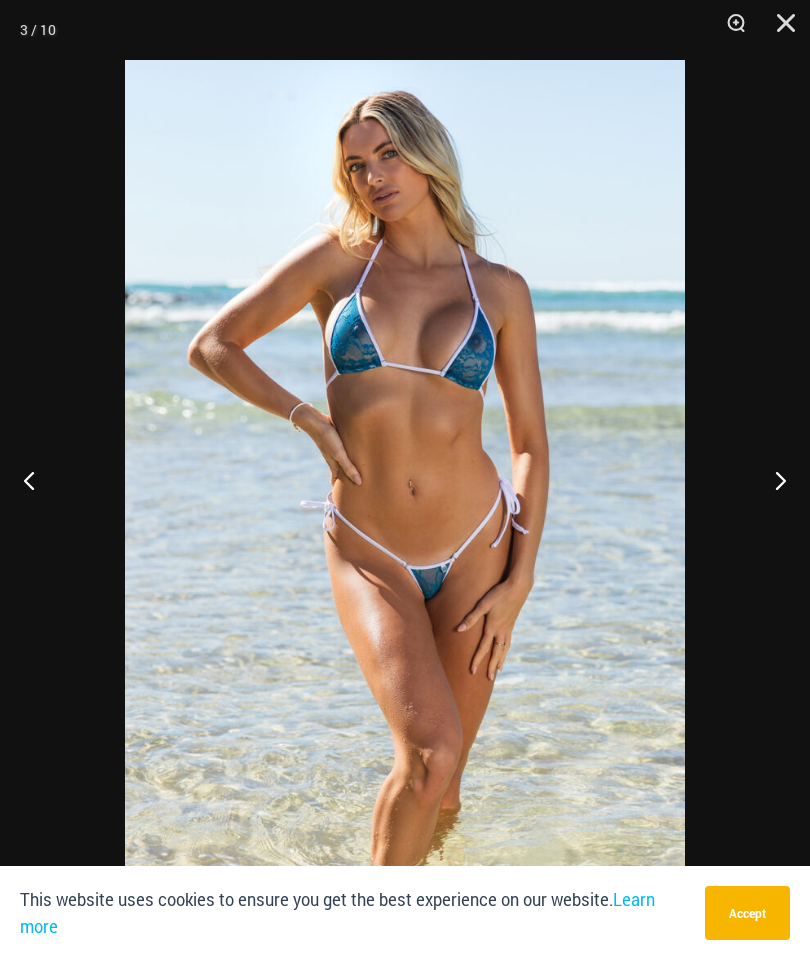 click at bounding box center (779, 30) 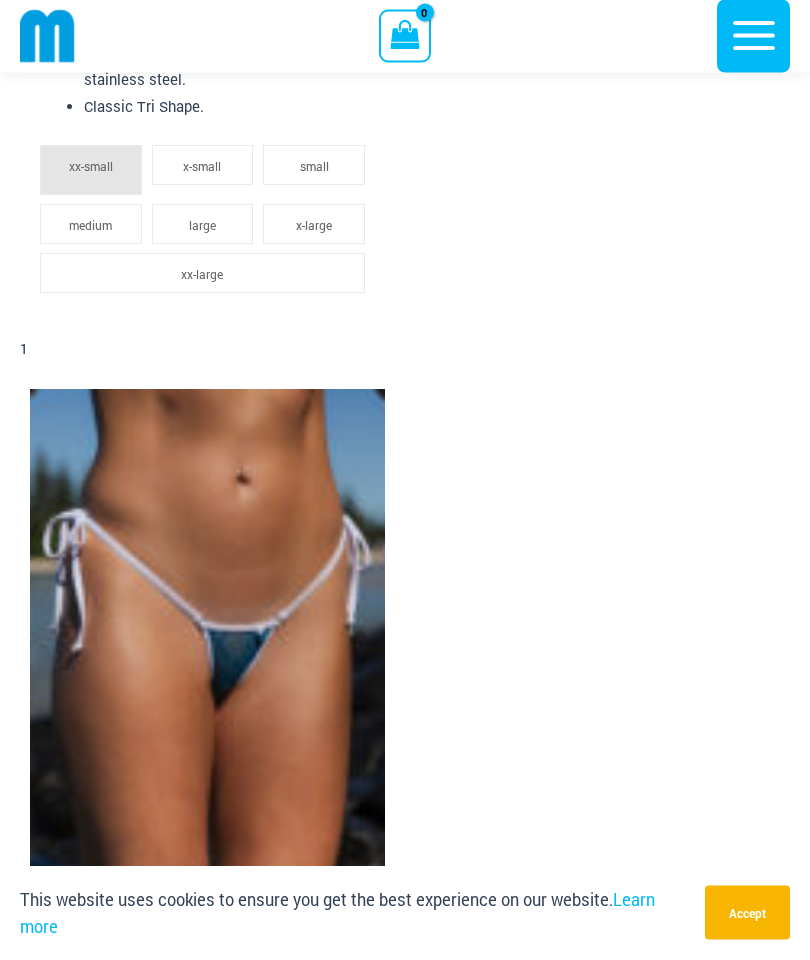 scroll, scrollTop: 2848, scrollLeft: 0, axis: vertical 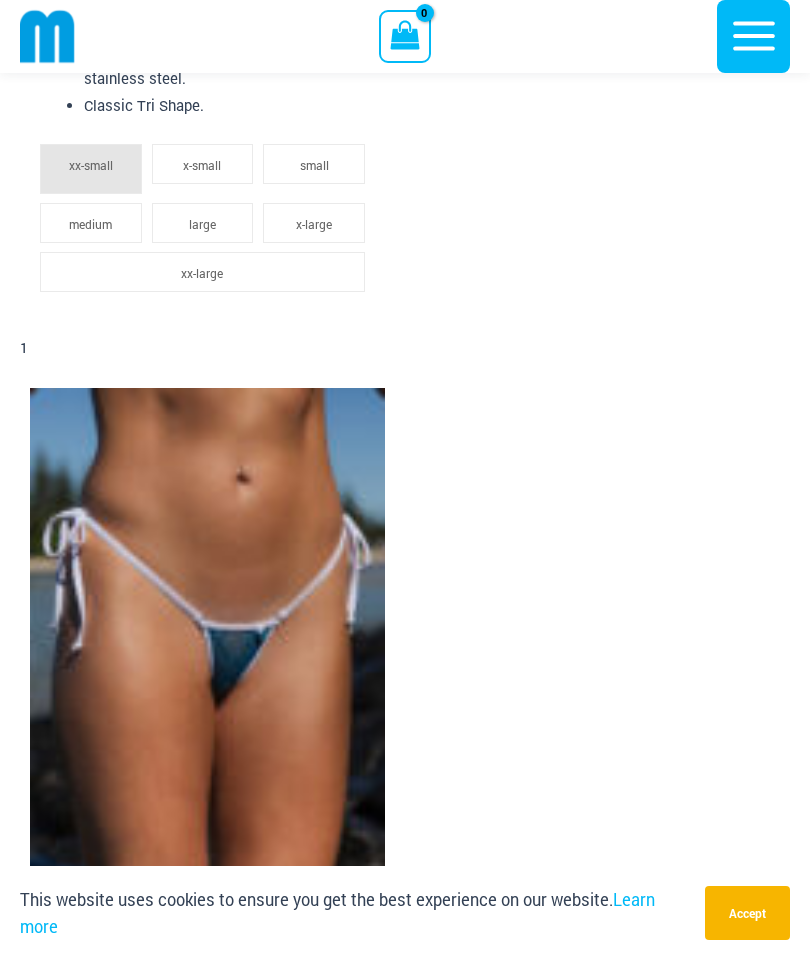 click at bounding box center [207, 654] 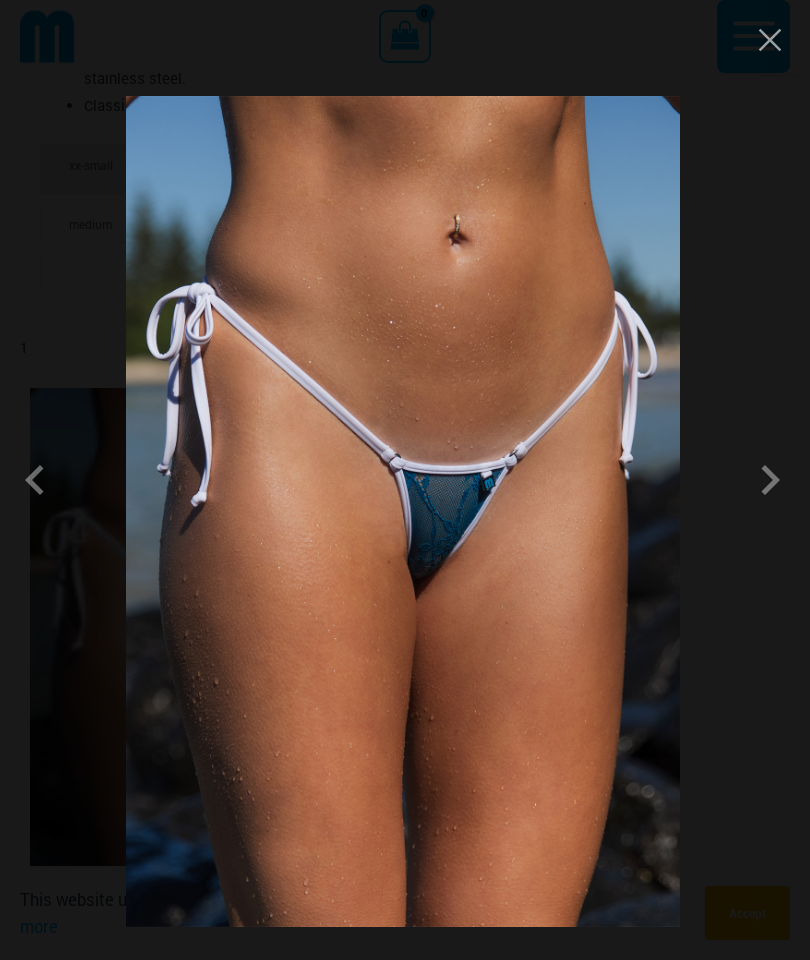 click at bounding box center [770, 480] 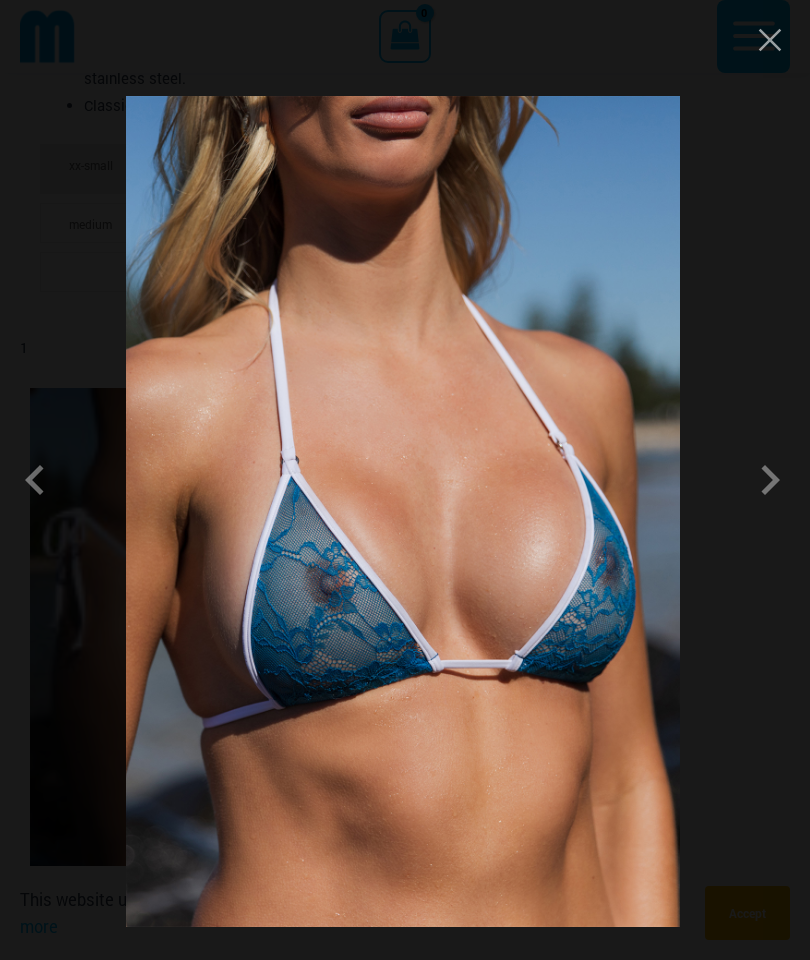 click at bounding box center [770, 480] 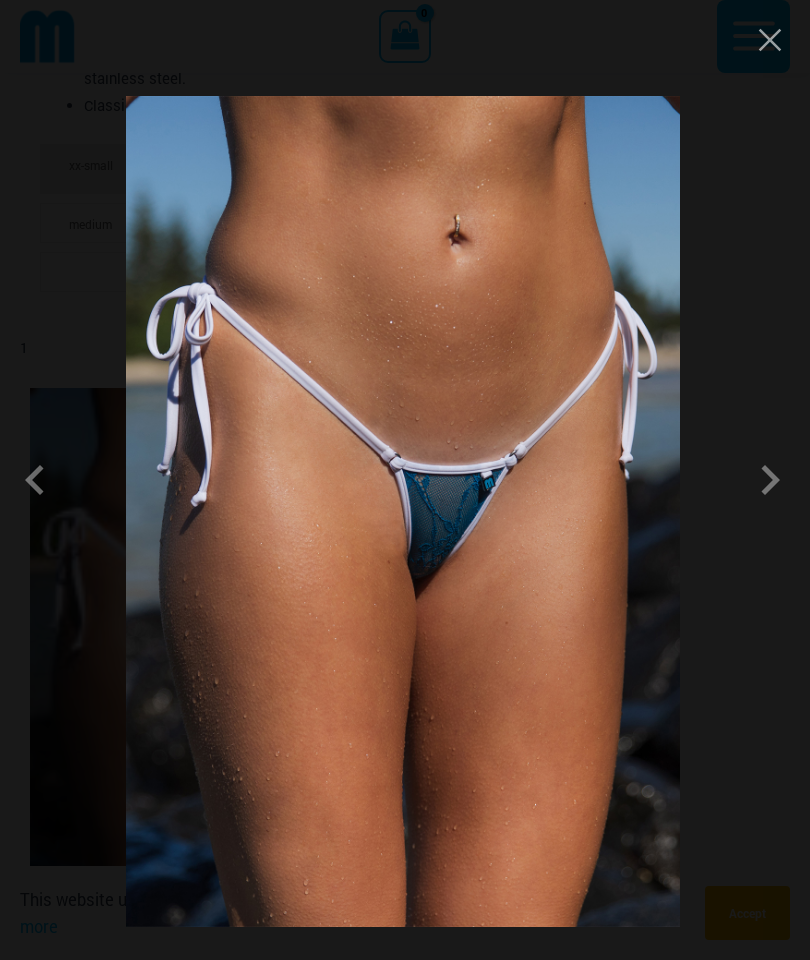 click at bounding box center (770, 40) 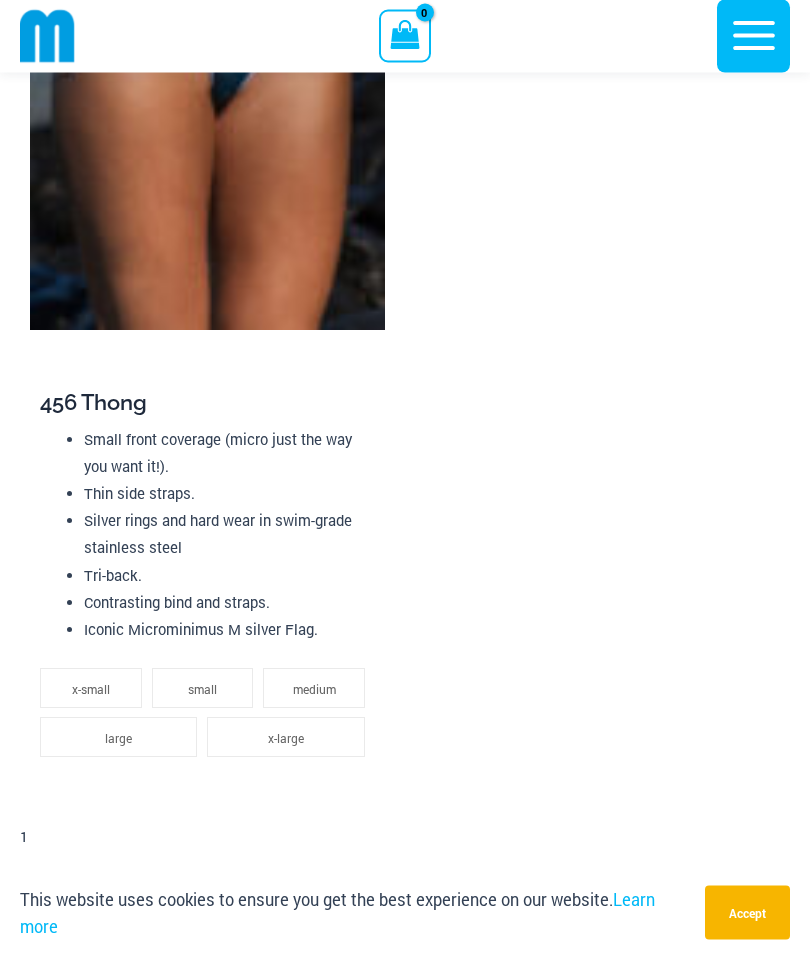 scroll, scrollTop: 3433, scrollLeft: 0, axis: vertical 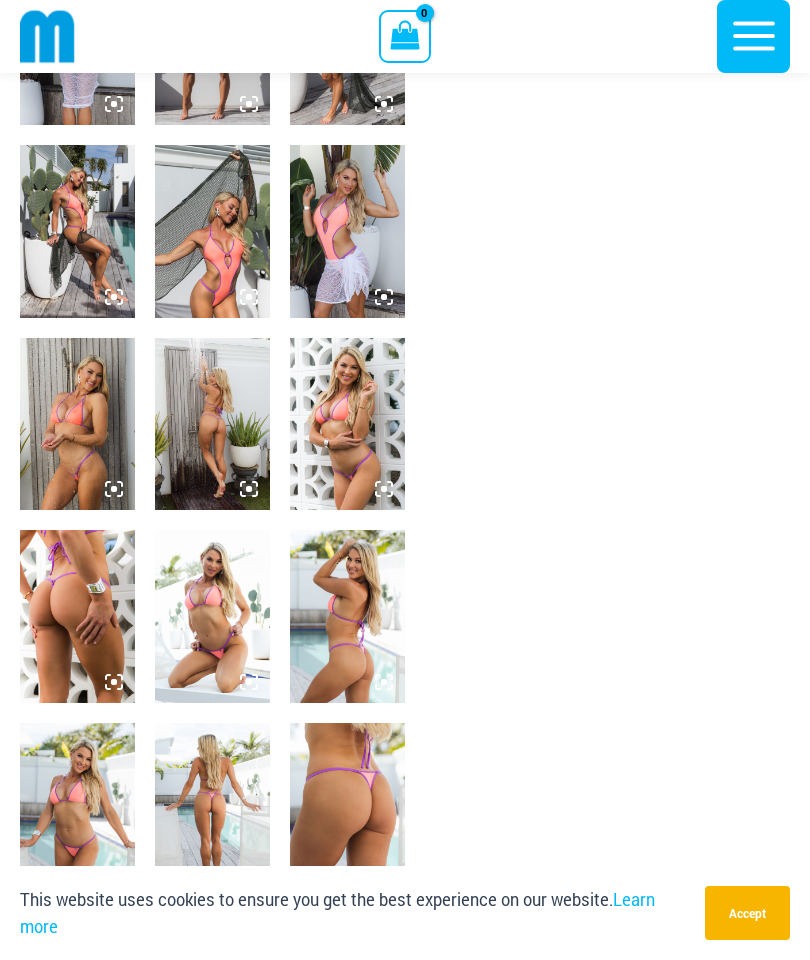 click at bounding box center (77, 231) 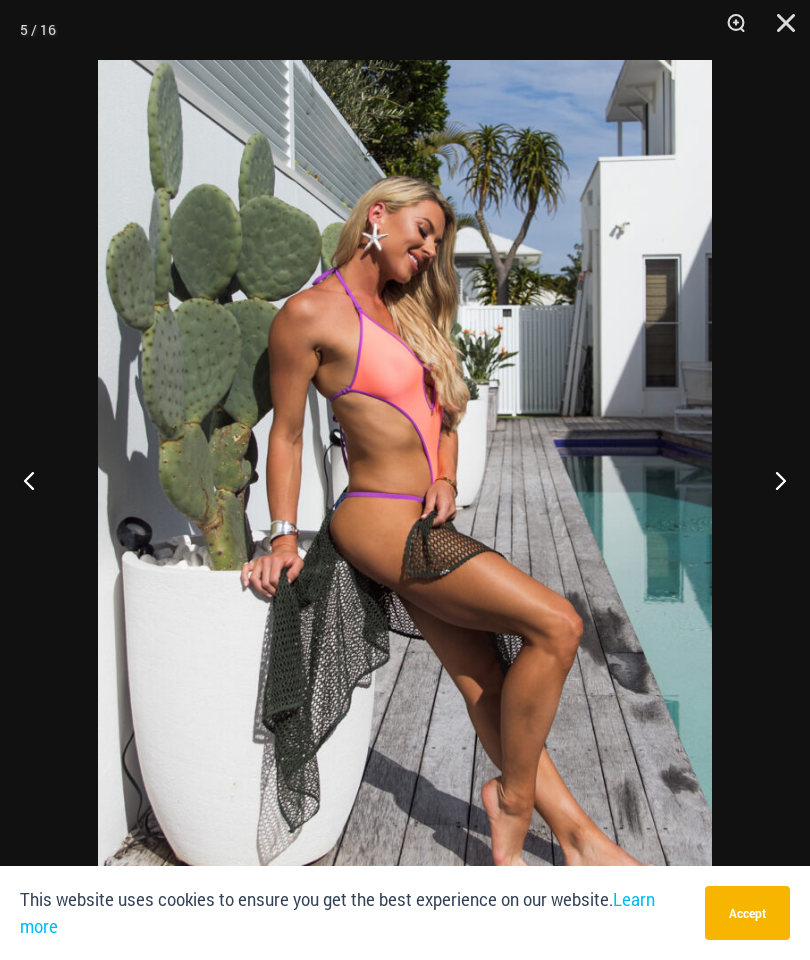 click at bounding box center [772, 480] 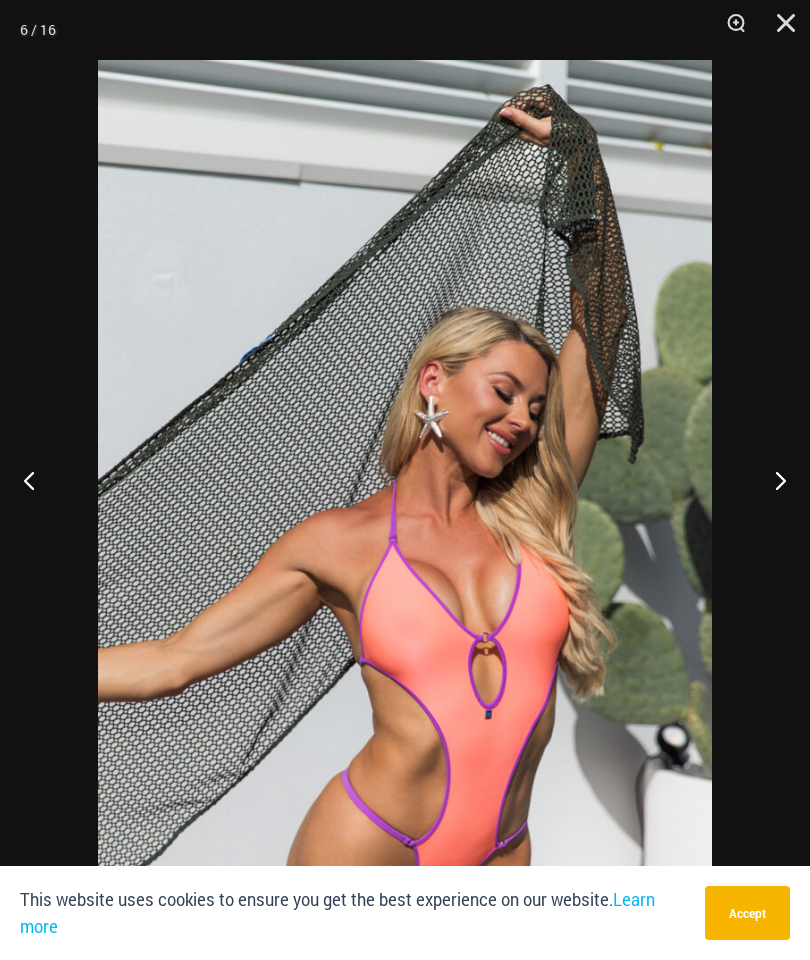 click at bounding box center [772, 480] 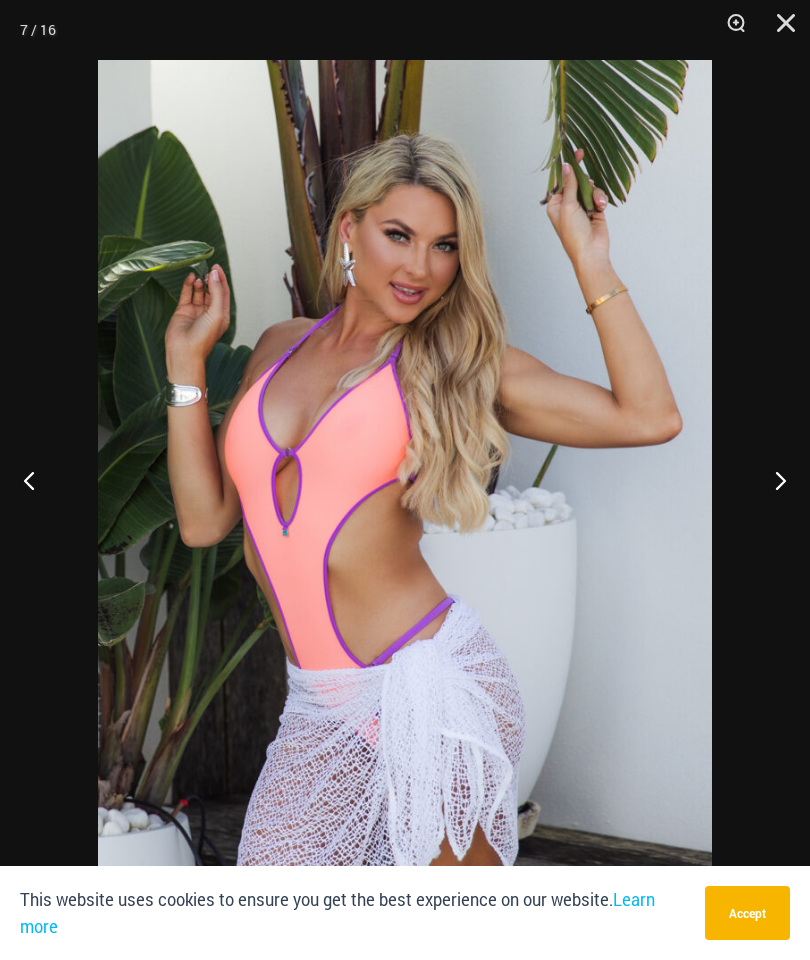 click at bounding box center [772, 480] 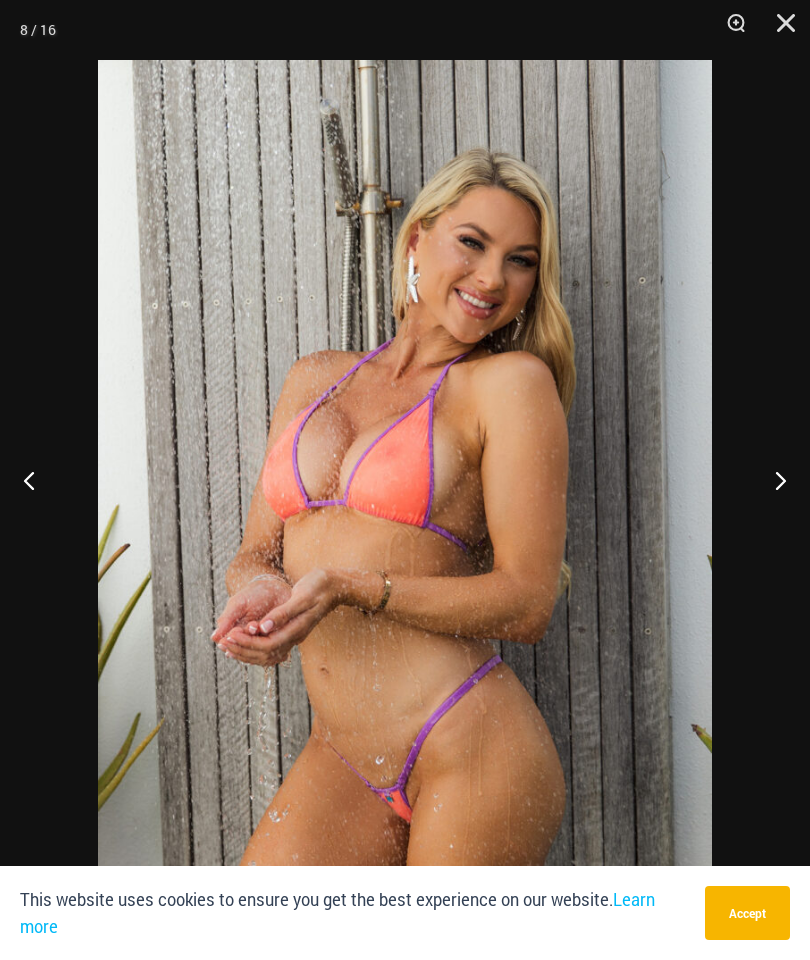 click at bounding box center [772, 480] 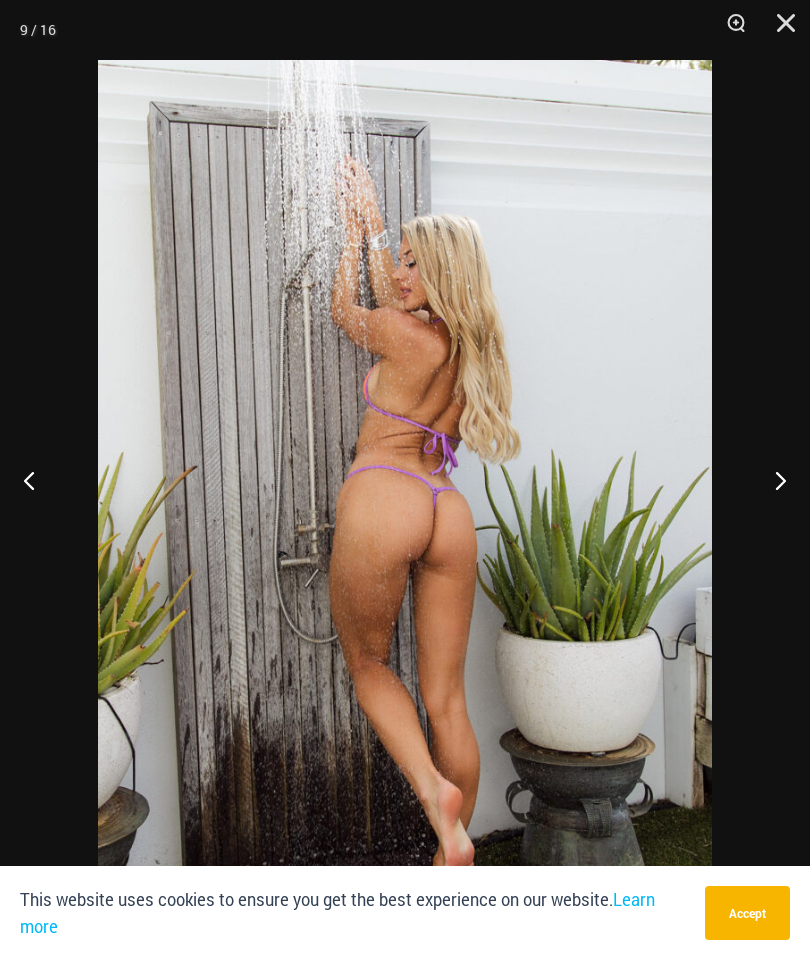 click at bounding box center [37, 480] 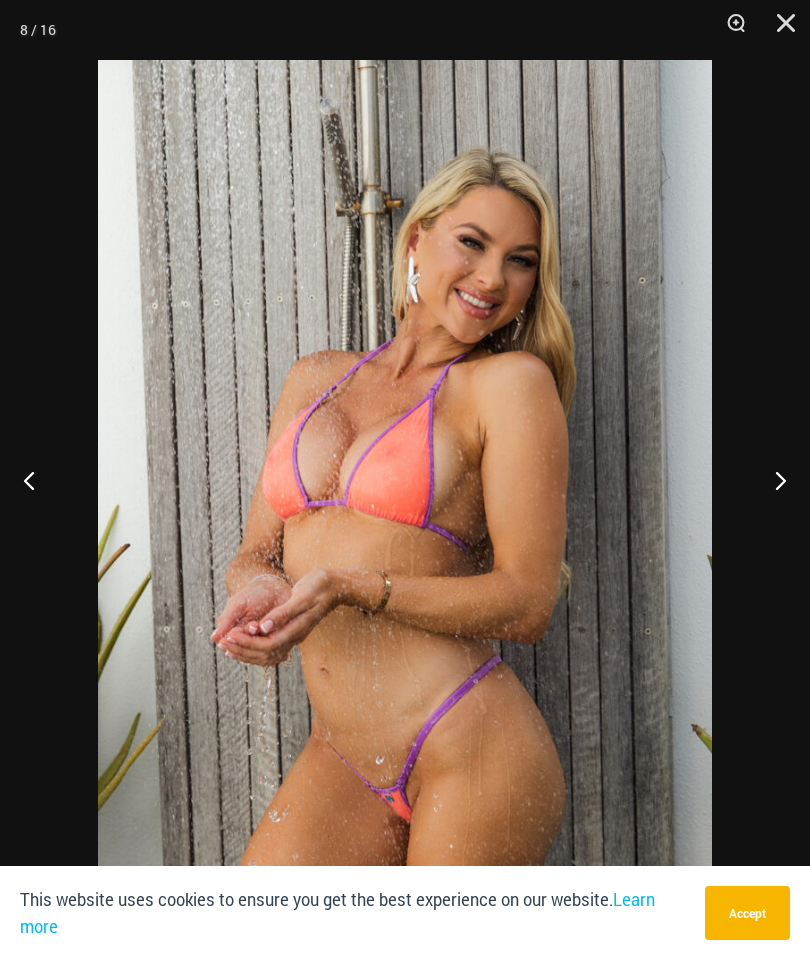 click at bounding box center [772, 480] 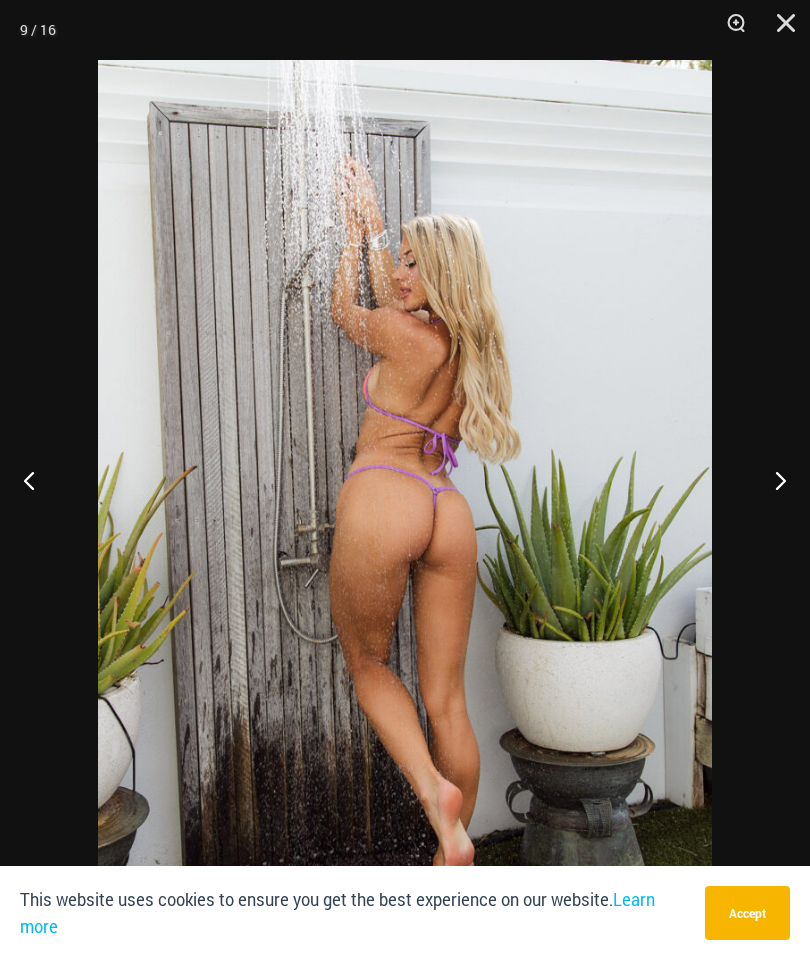 click at bounding box center [772, 480] 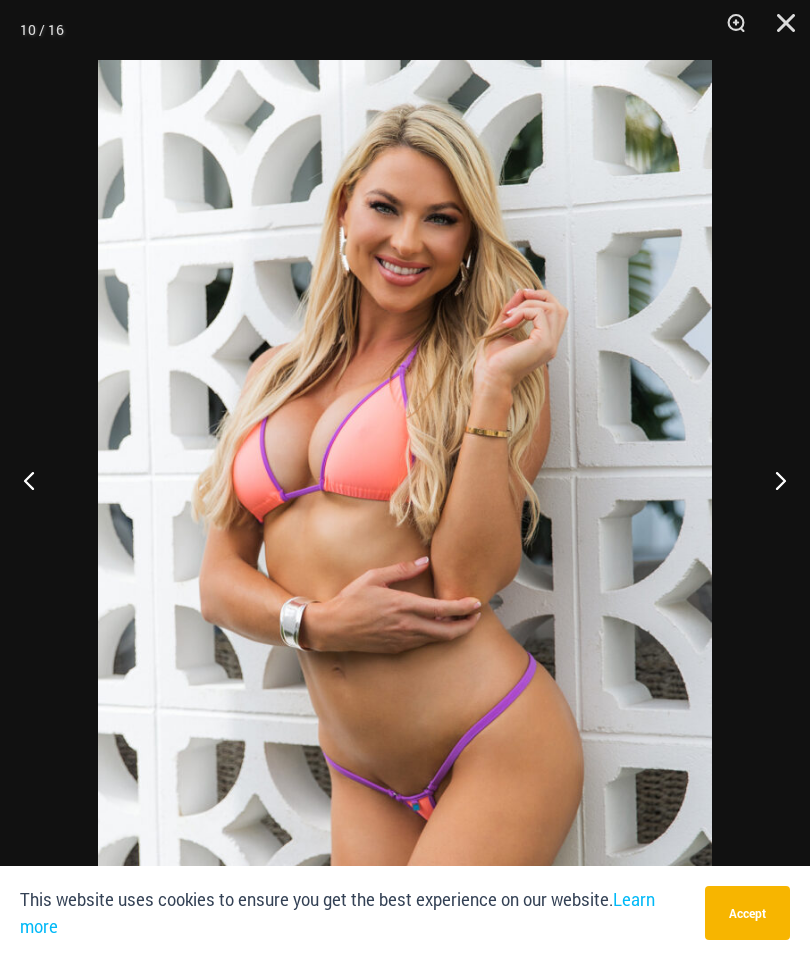 click at bounding box center [772, 480] 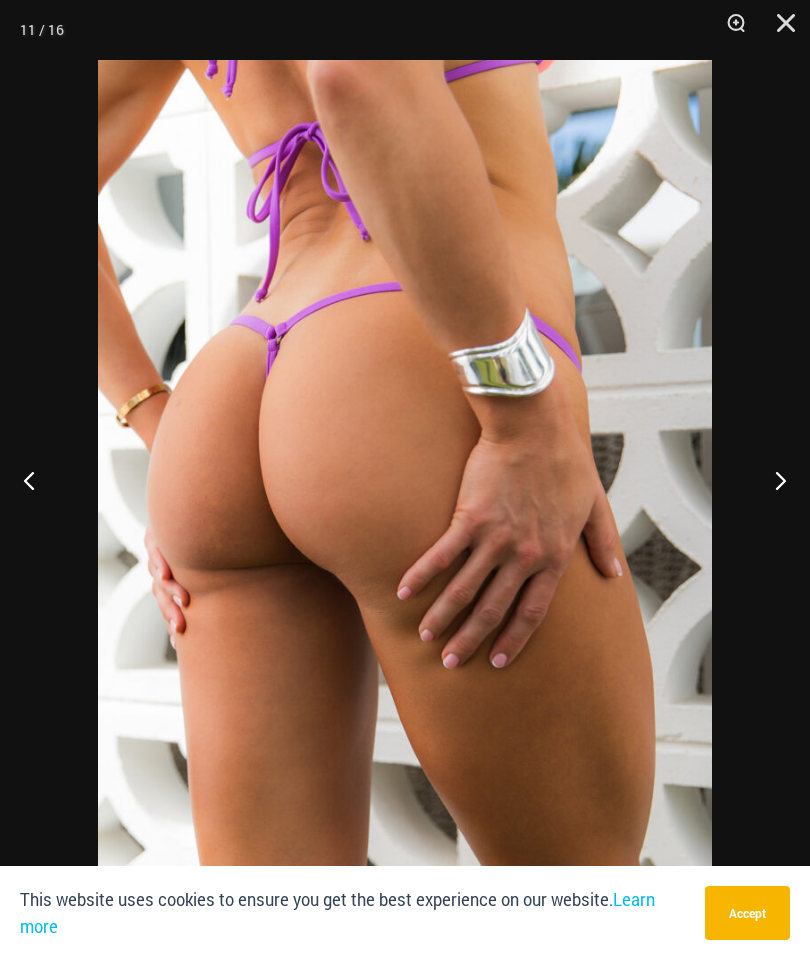 click at bounding box center (772, 480) 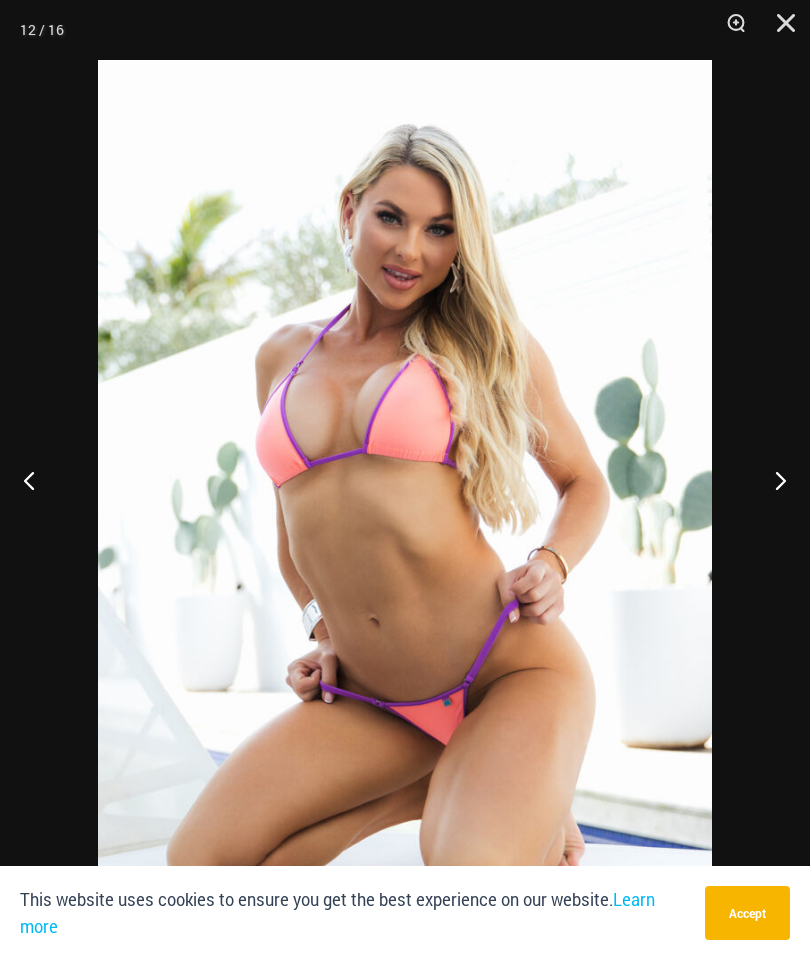 click at bounding box center [772, 480] 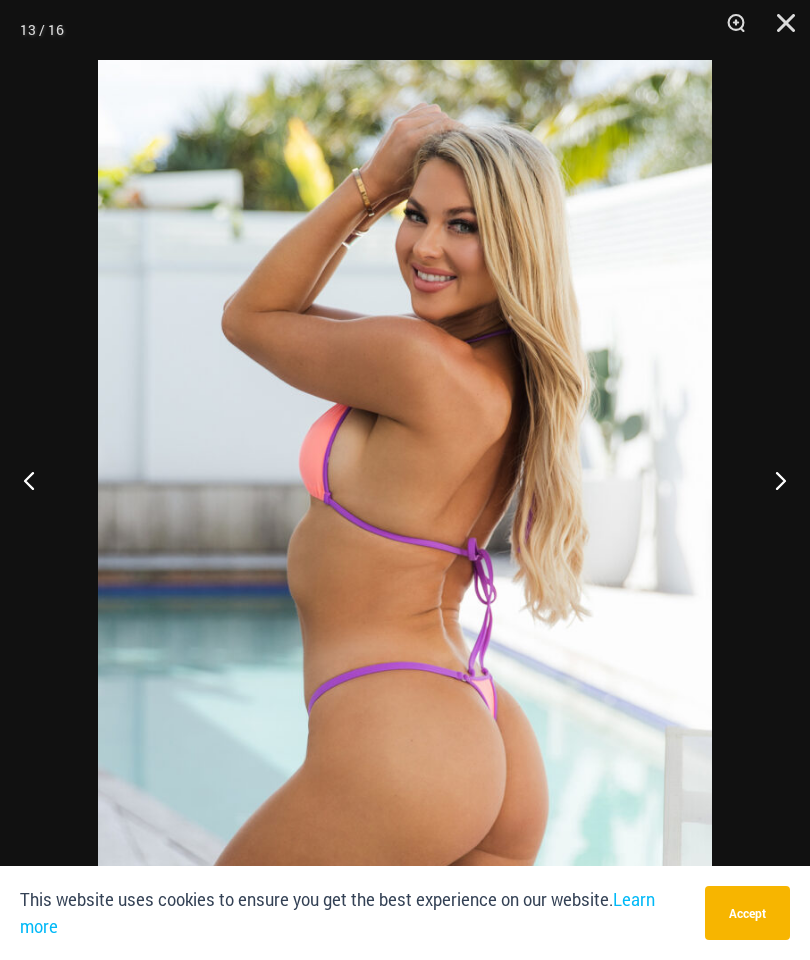 click at bounding box center (772, 480) 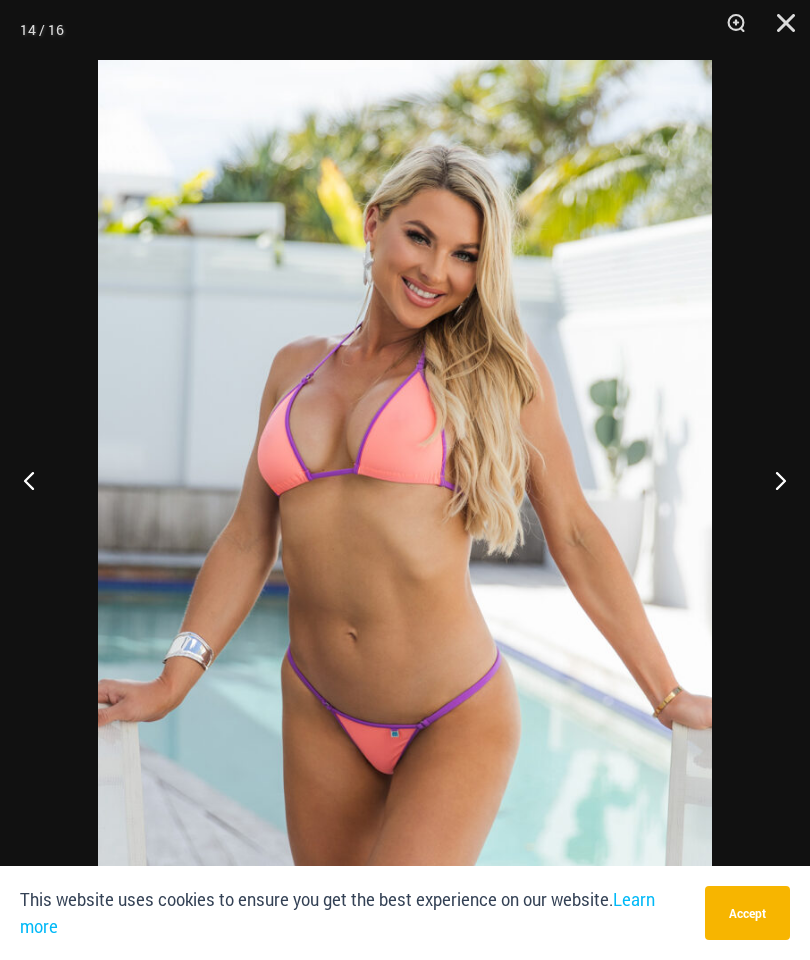 click at bounding box center (772, 480) 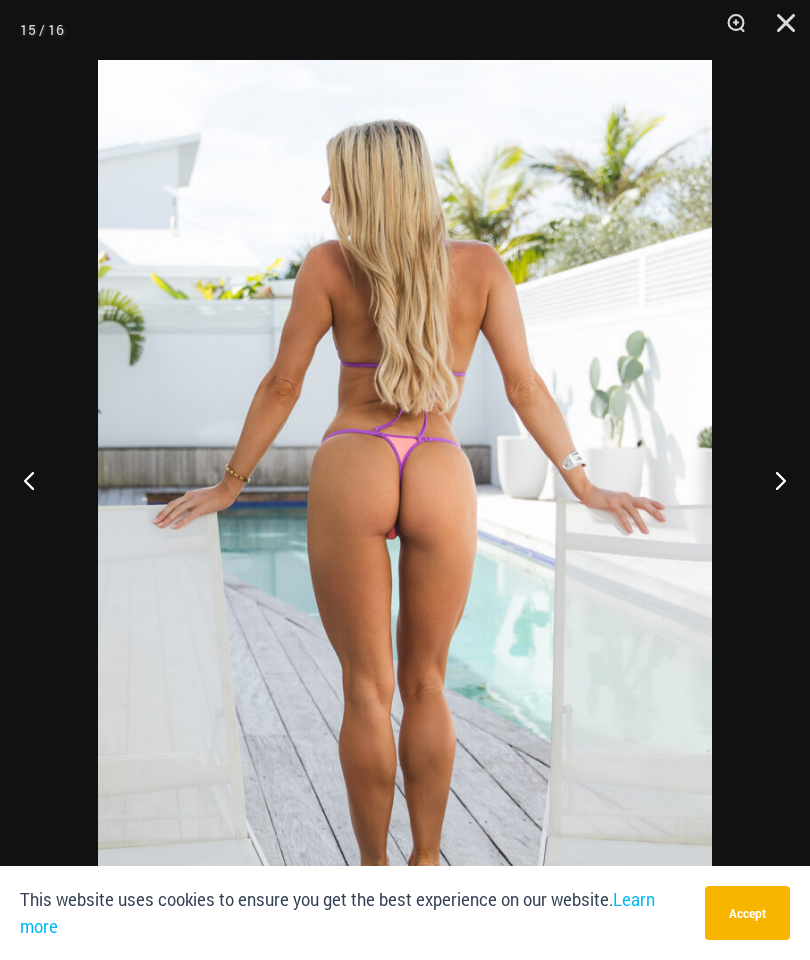 click at bounding box center [772, 480] 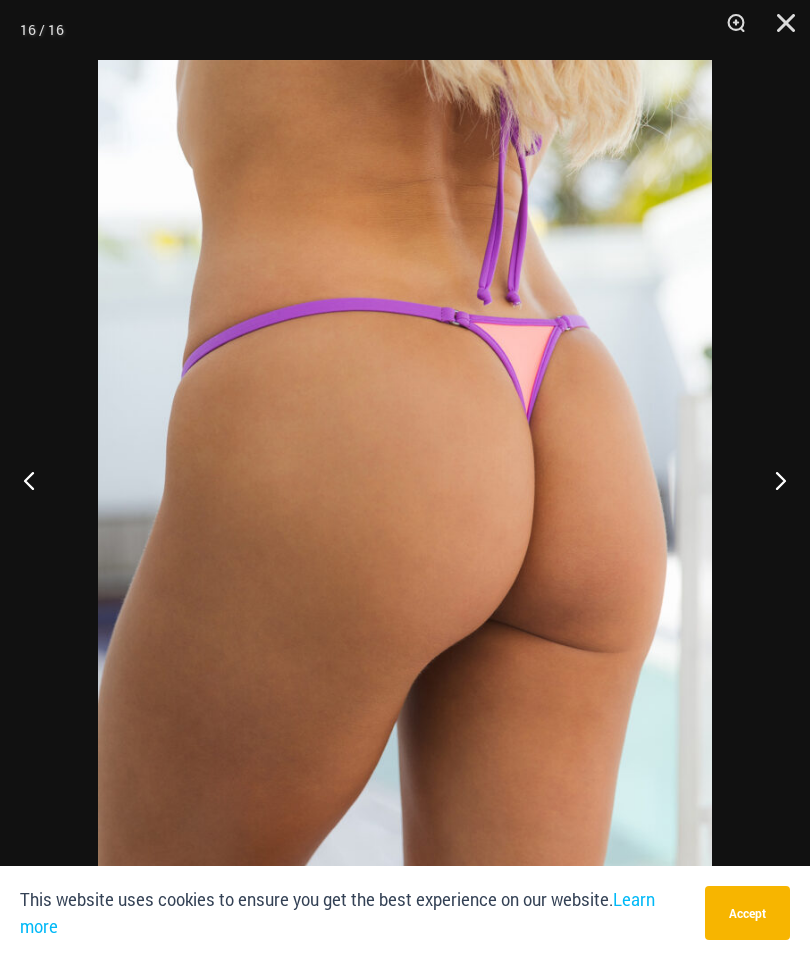 click at bounding box center (772, 480) 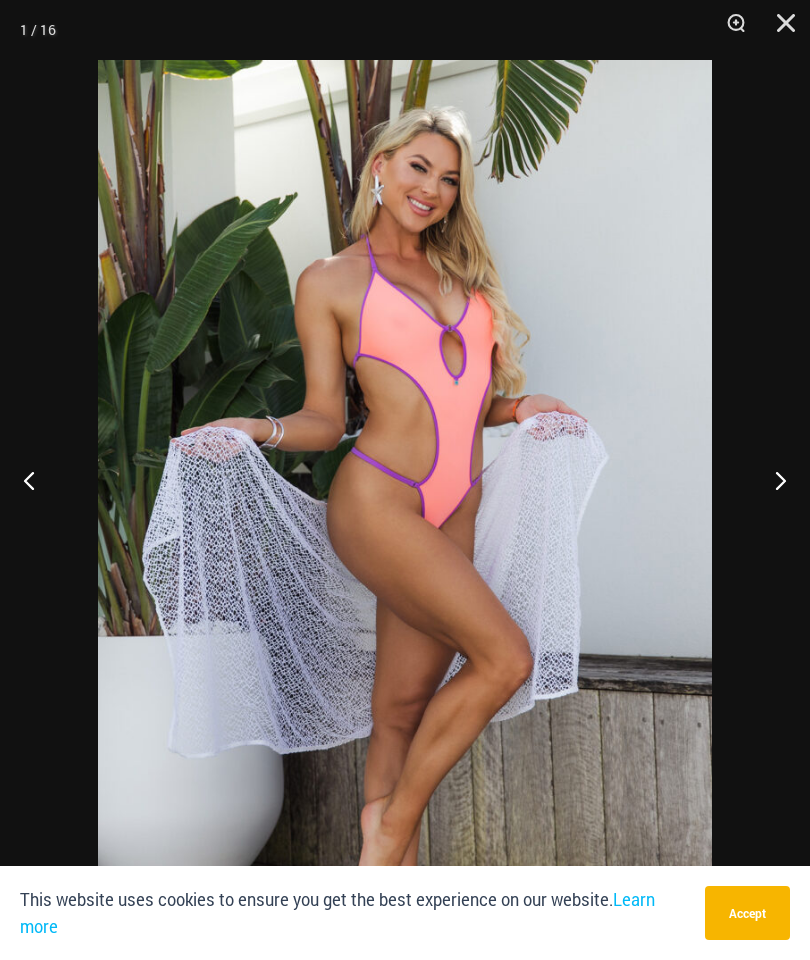 click at bounding box center (772, 480) 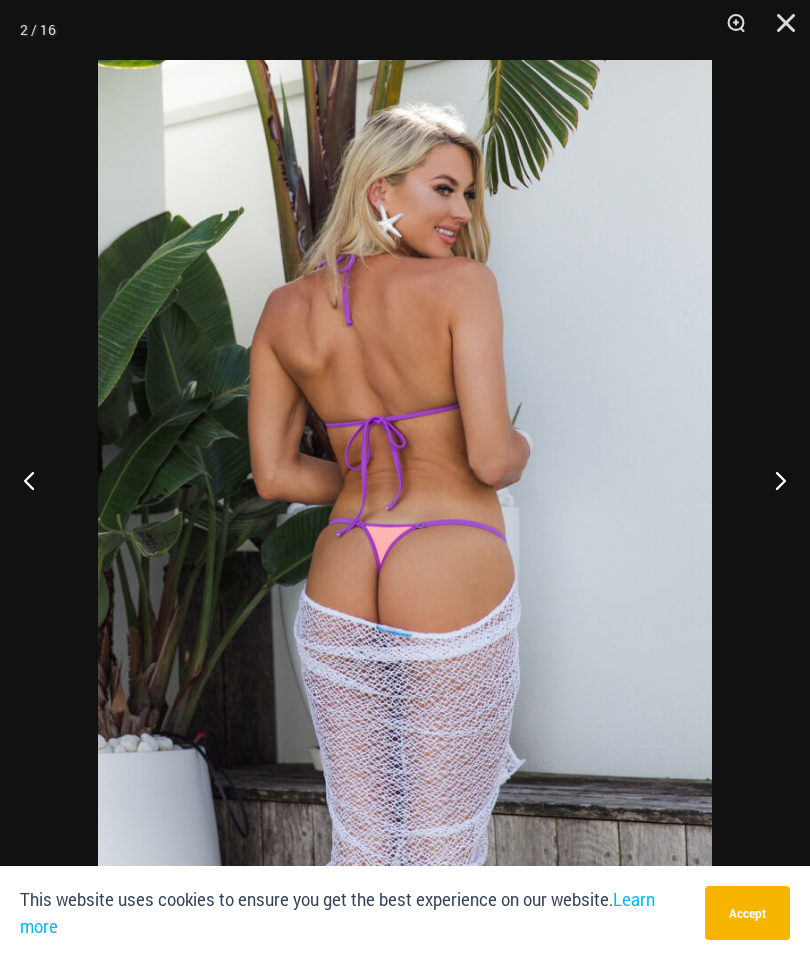 click at bounding box center [772, 480] 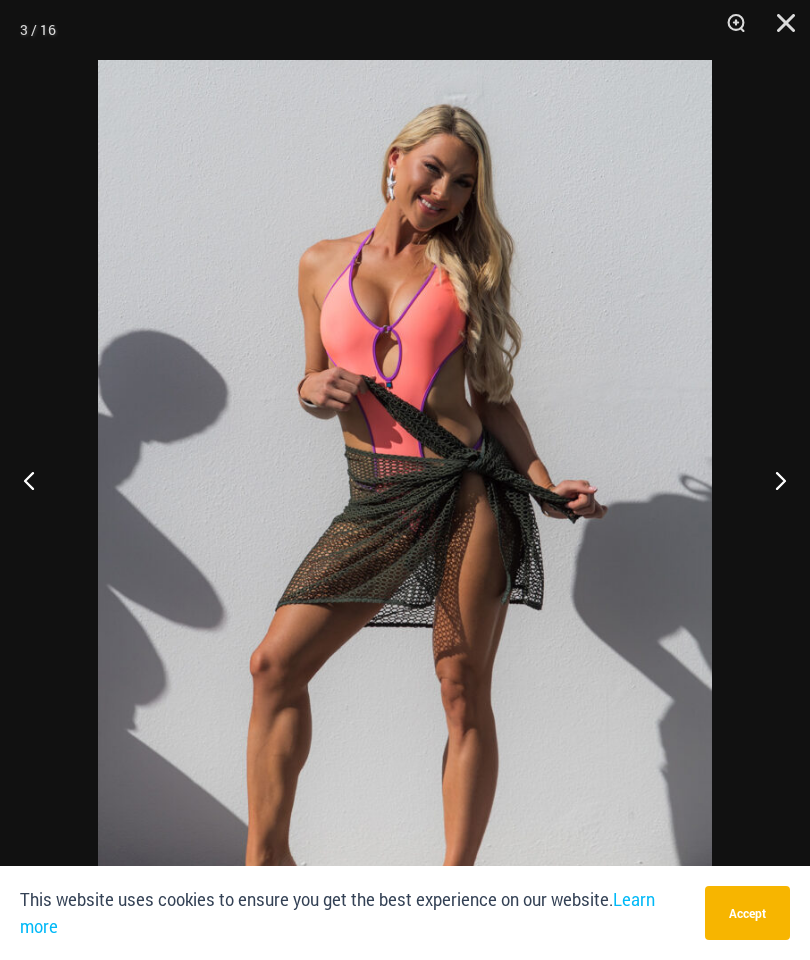click at bounding box center (772, 480) 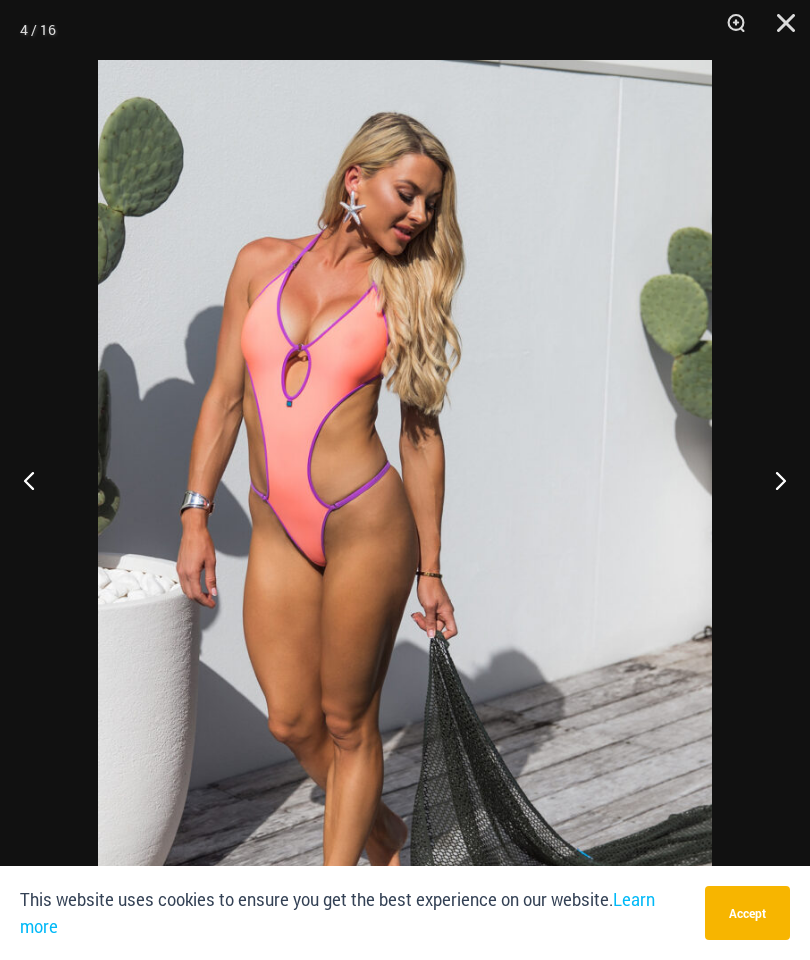 click at bounding box center (772, 480) 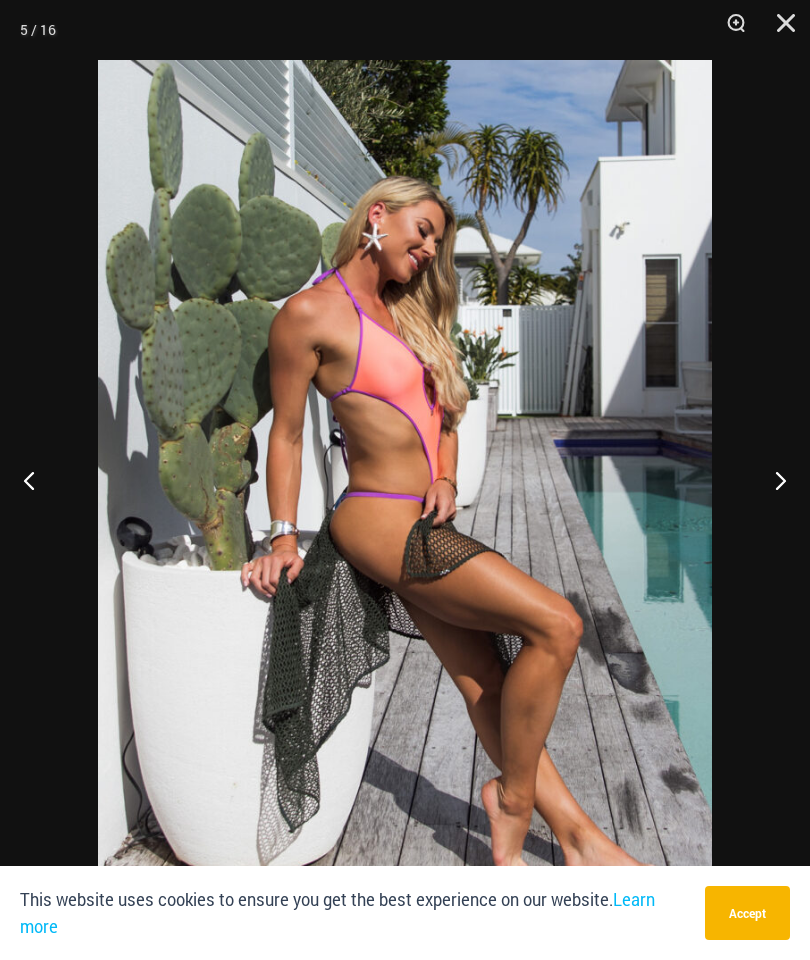 click at bounding box center (772, 480) 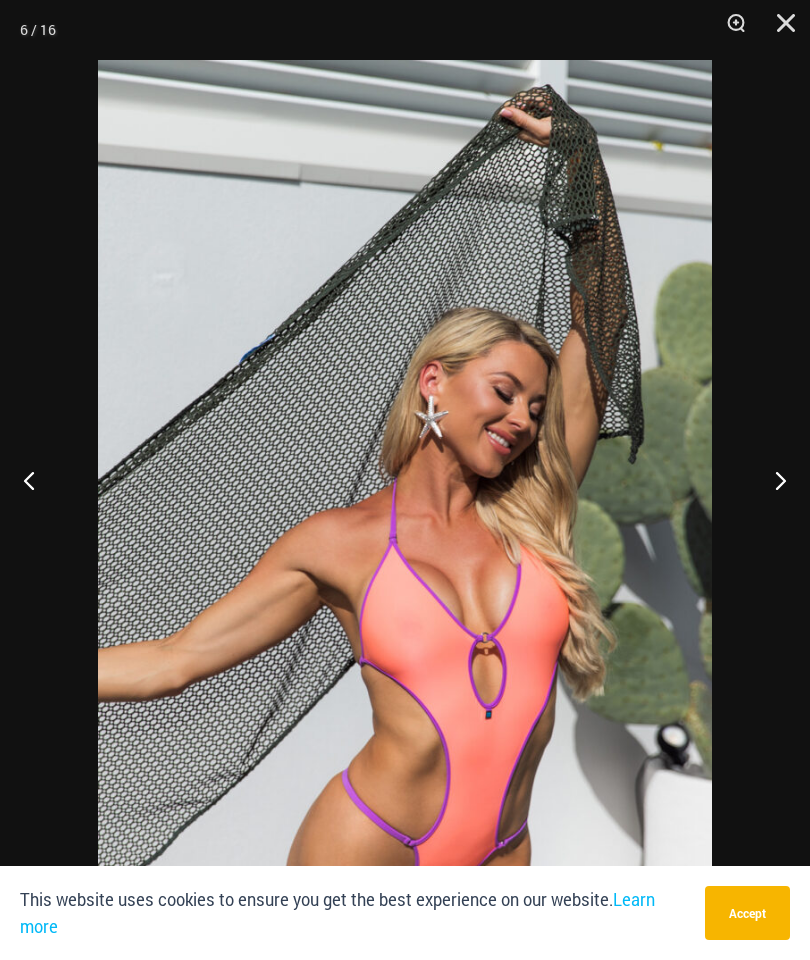 click at bounding box center [779, 30] 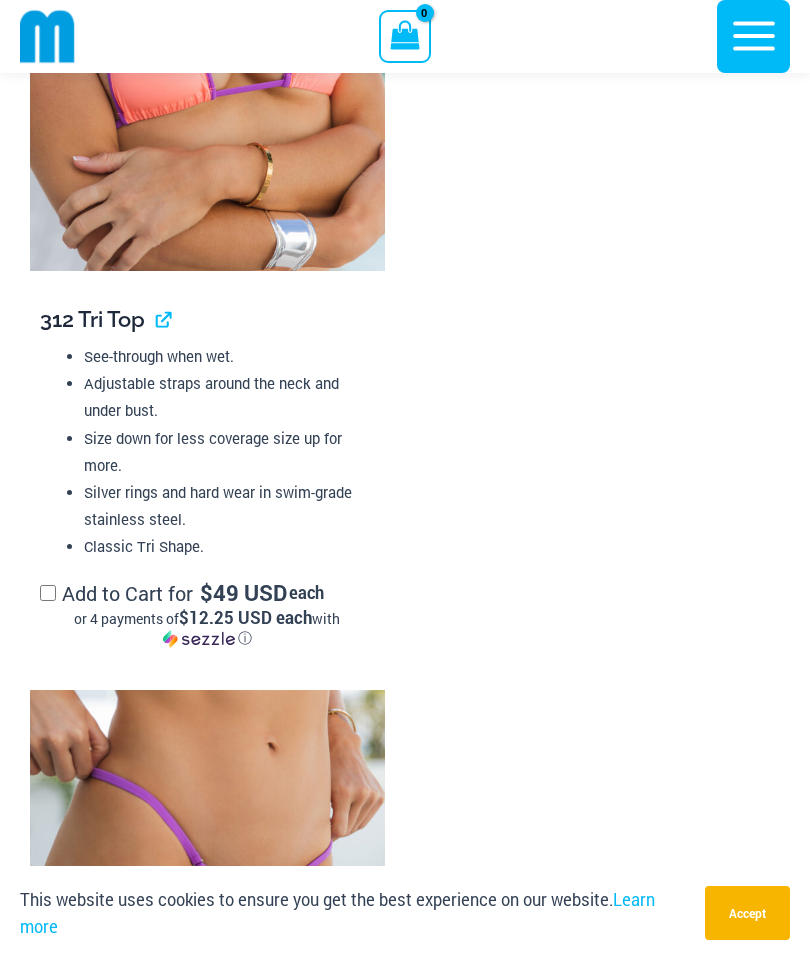 scroll, scrollTop: 2738, scrollLeft: 0, axis: vertical 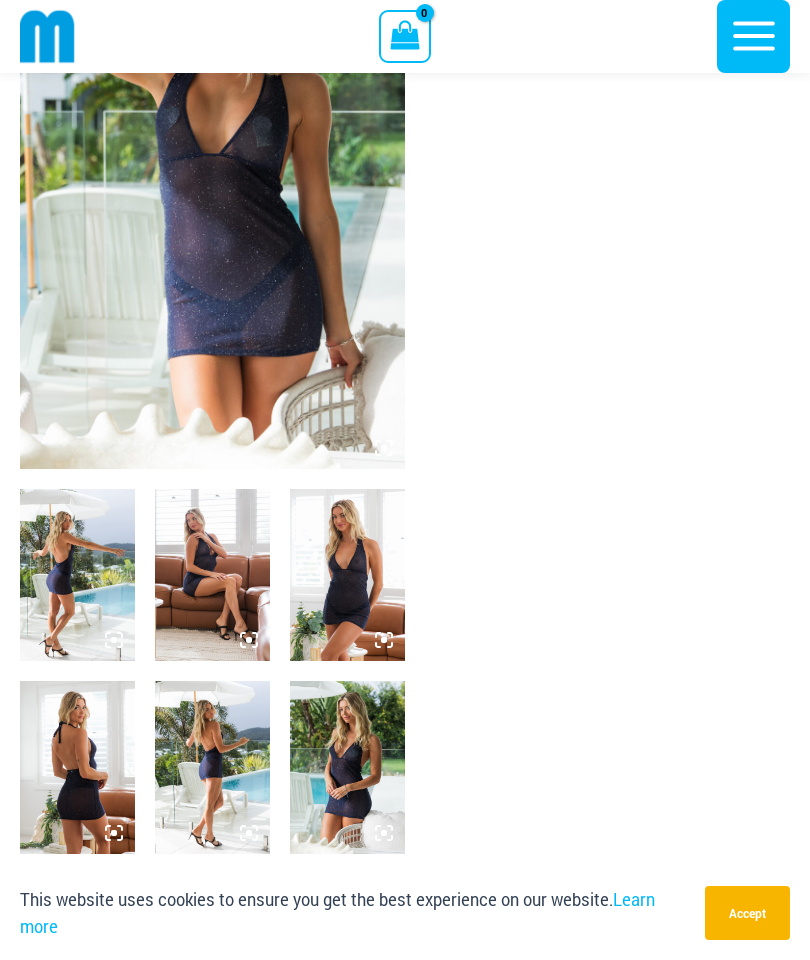 click at bounding box center [347, 575] 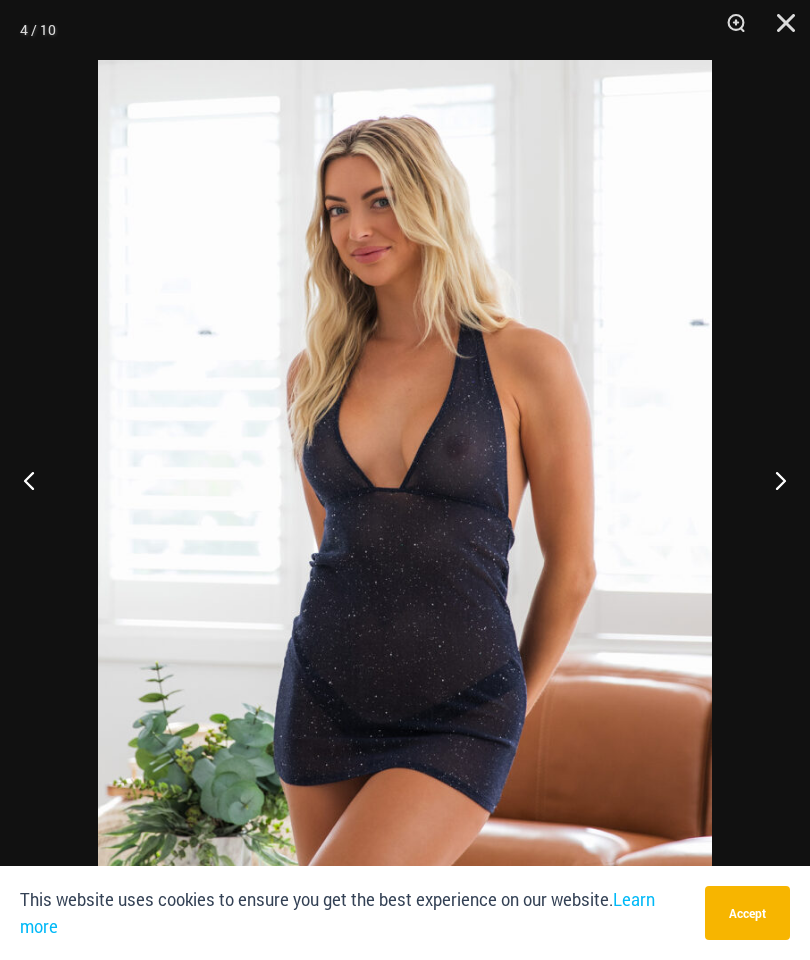 click at bounding box center (772, 480) 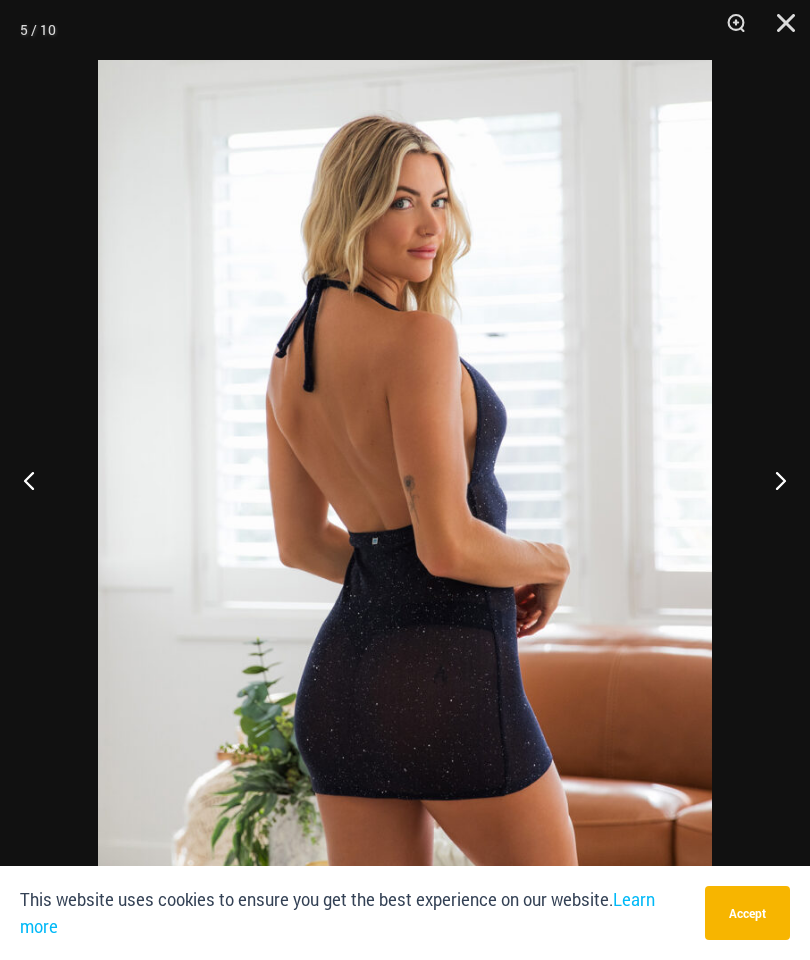 click at bounding box center [772, 480] 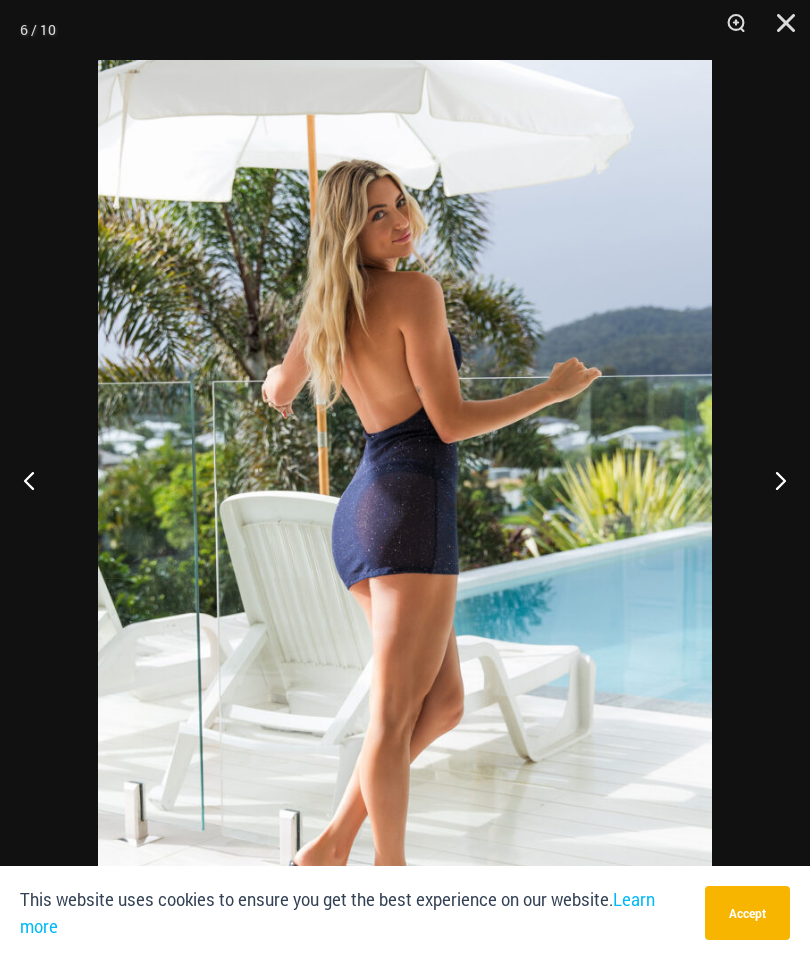 click at bounding box center (772, 480) 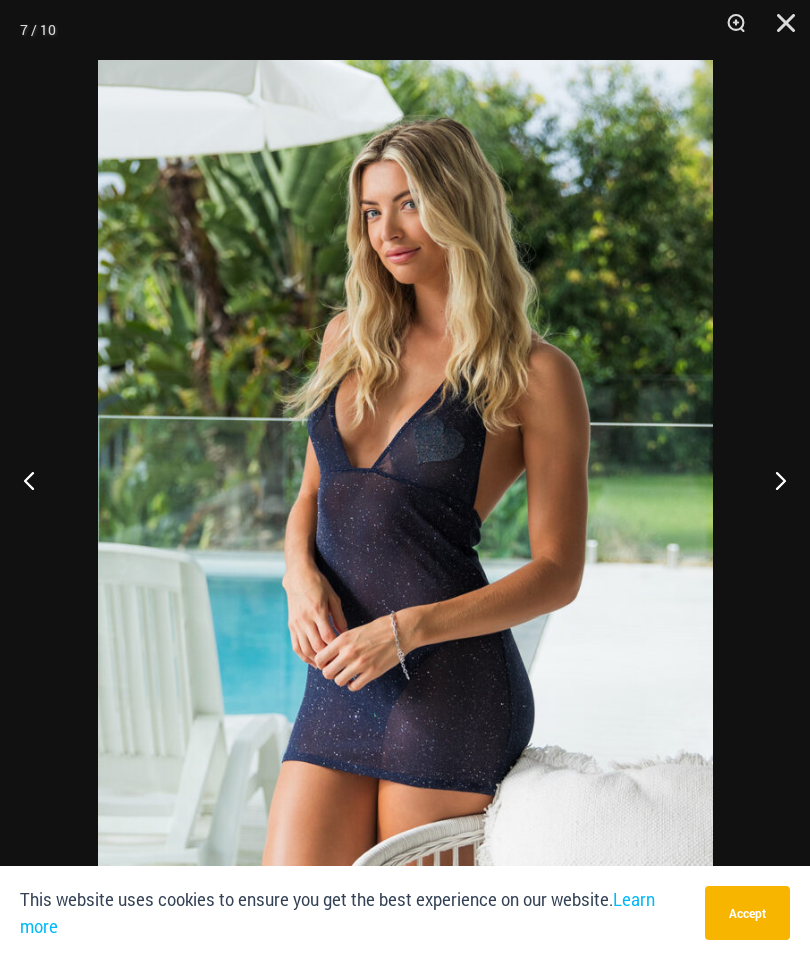 click at bounding box center (772, 480) 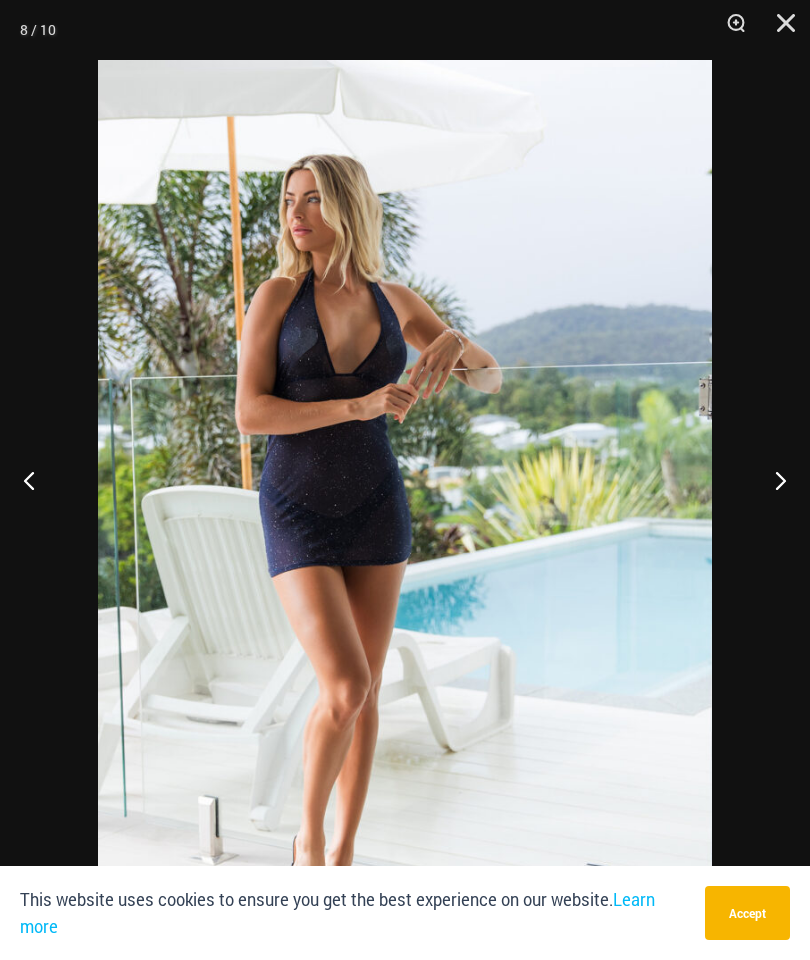click at bounding box center (772, 480) 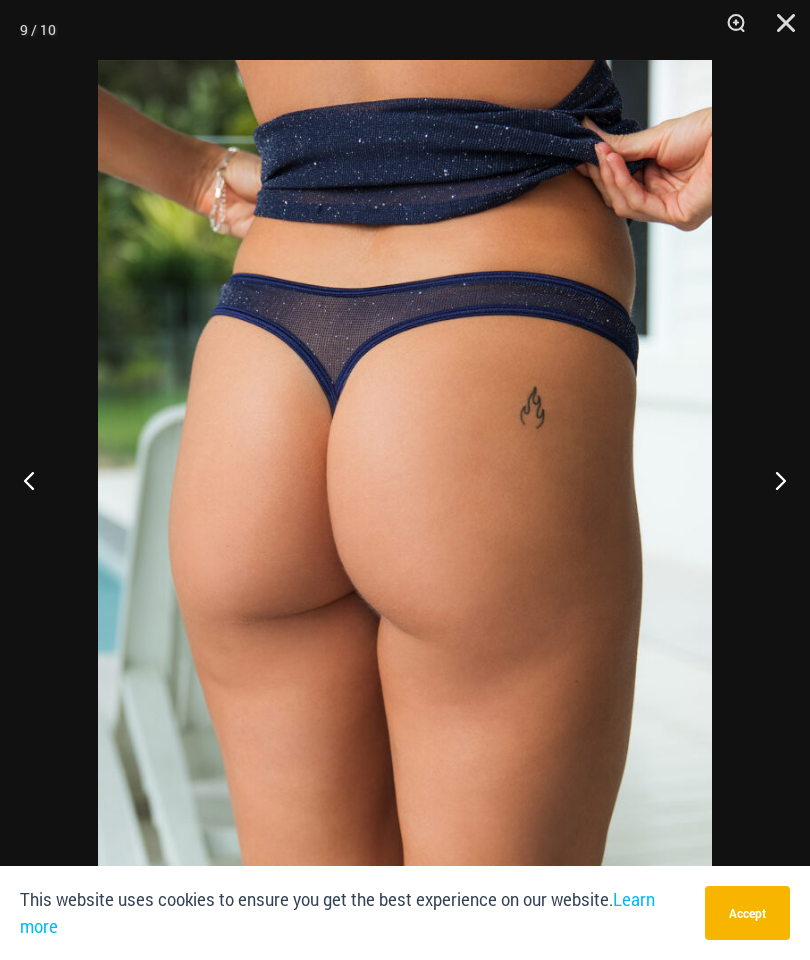 click at bounding box center [772, 480] 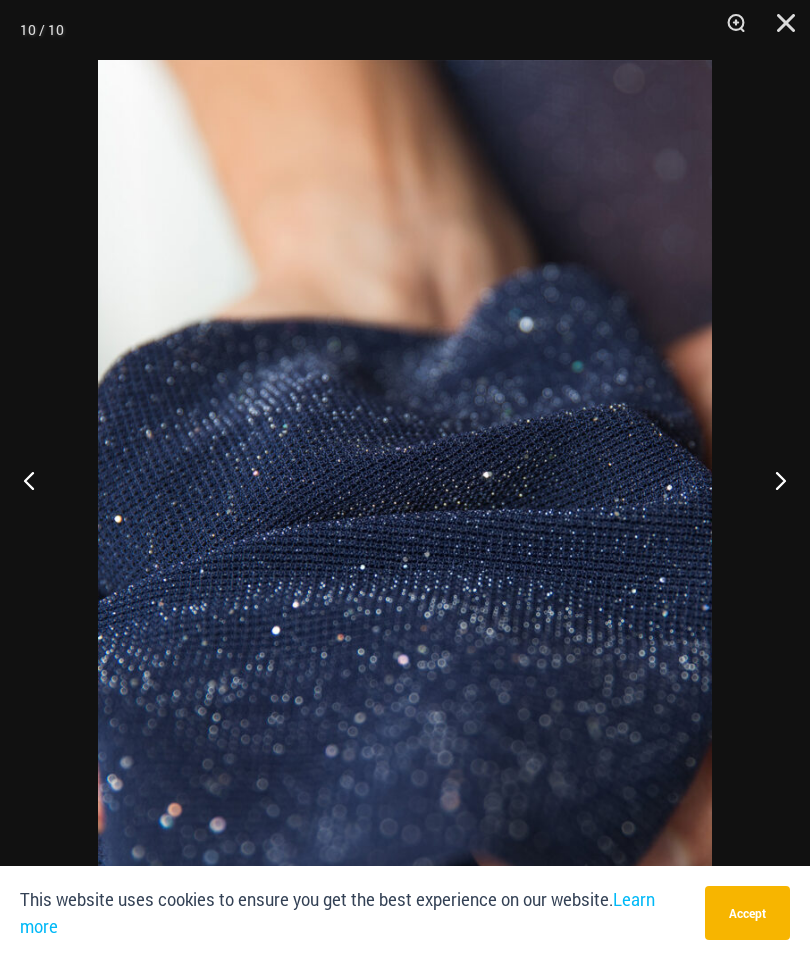 click at bounding box center [772, 480] 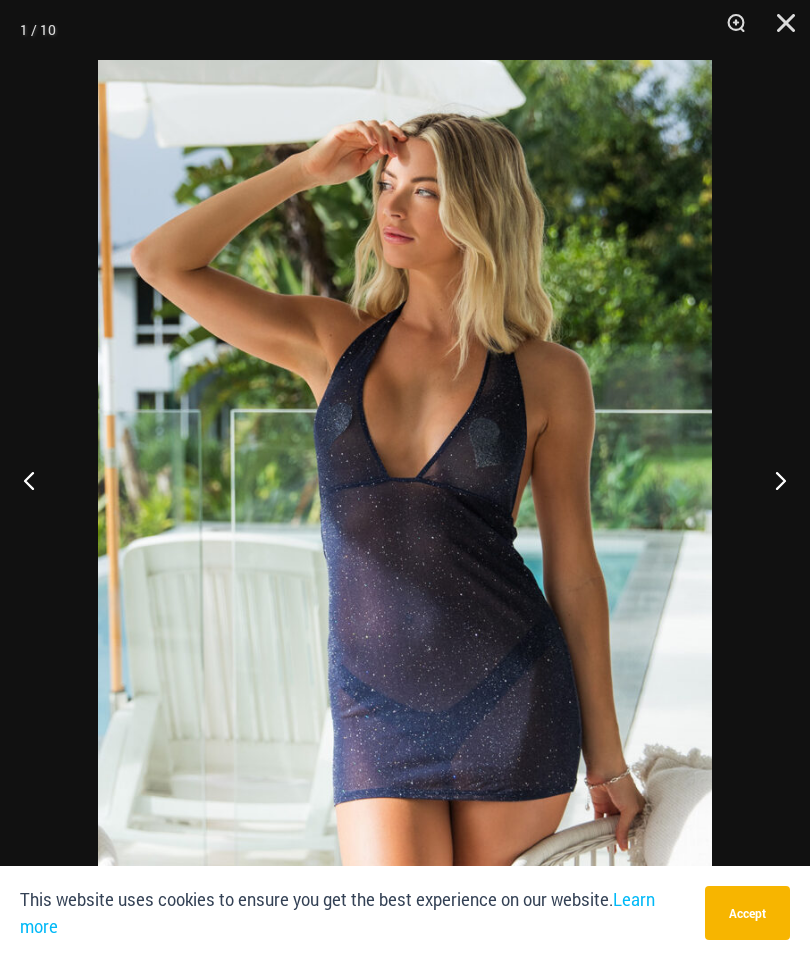 click at bounding box center [772, 480] 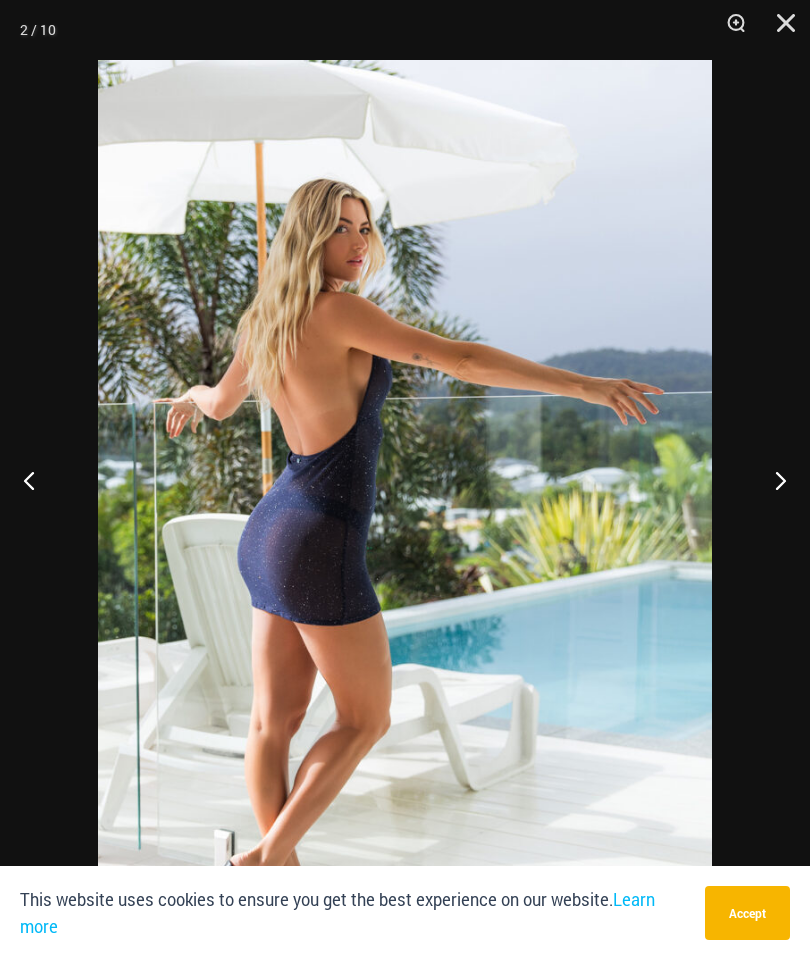 click at bounding box center (772, 480) 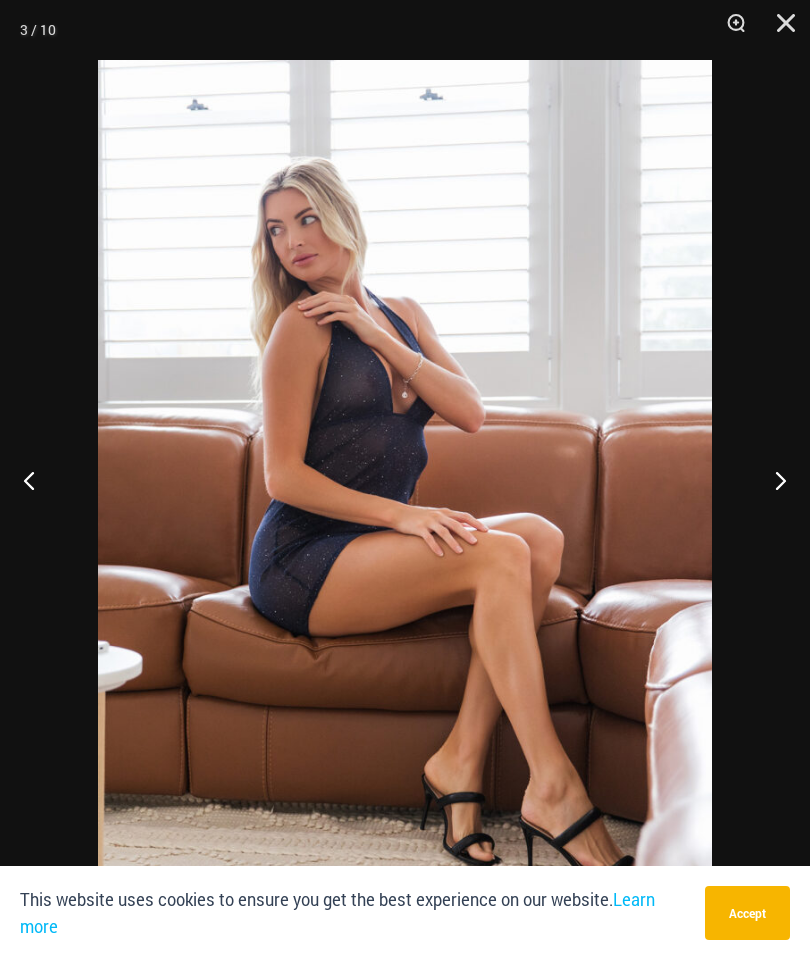 click at bounding box center (772, 480) 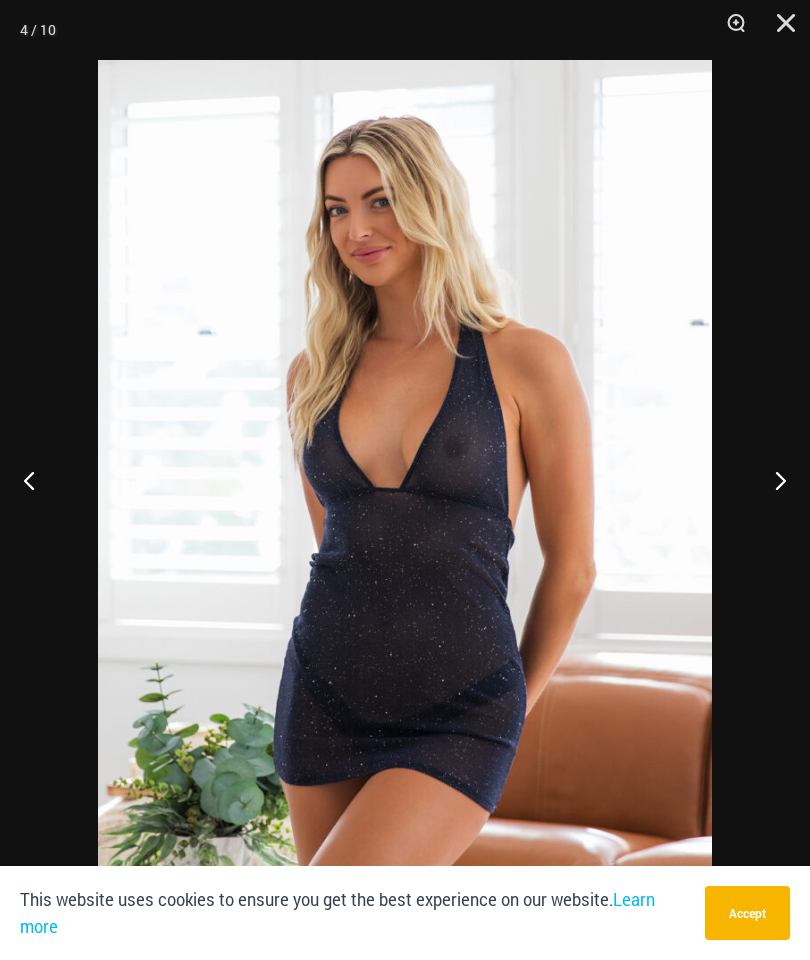 click at bounding box center (779, 30) 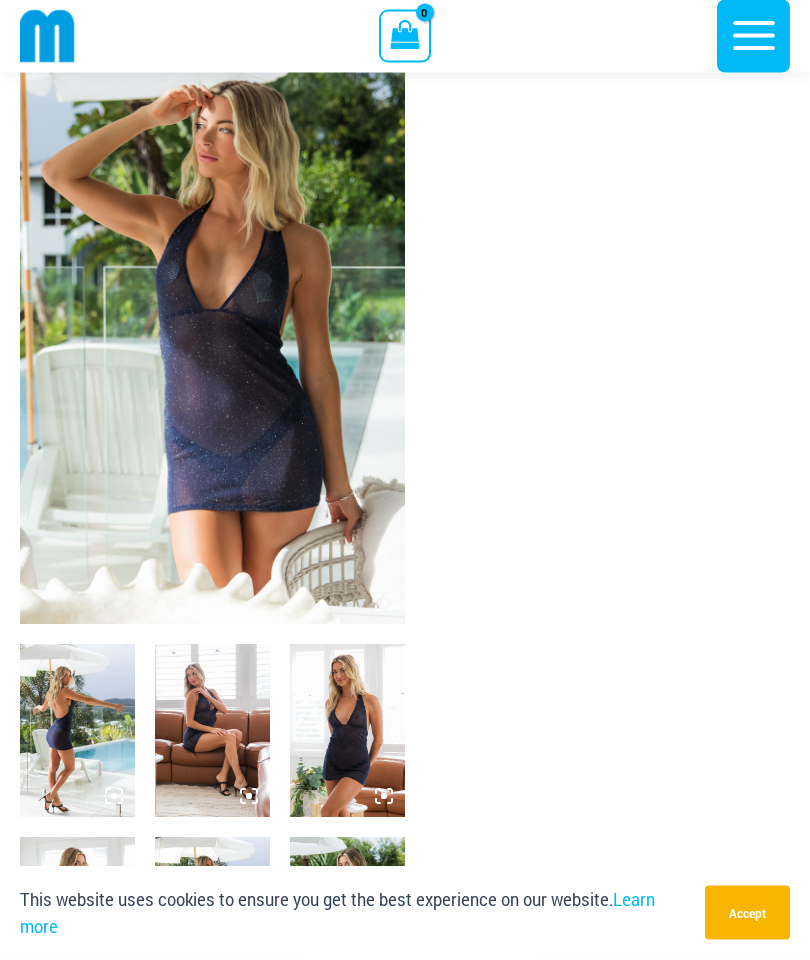 scroll, scrollTop: 0, scrollLeft: 0, axis: both 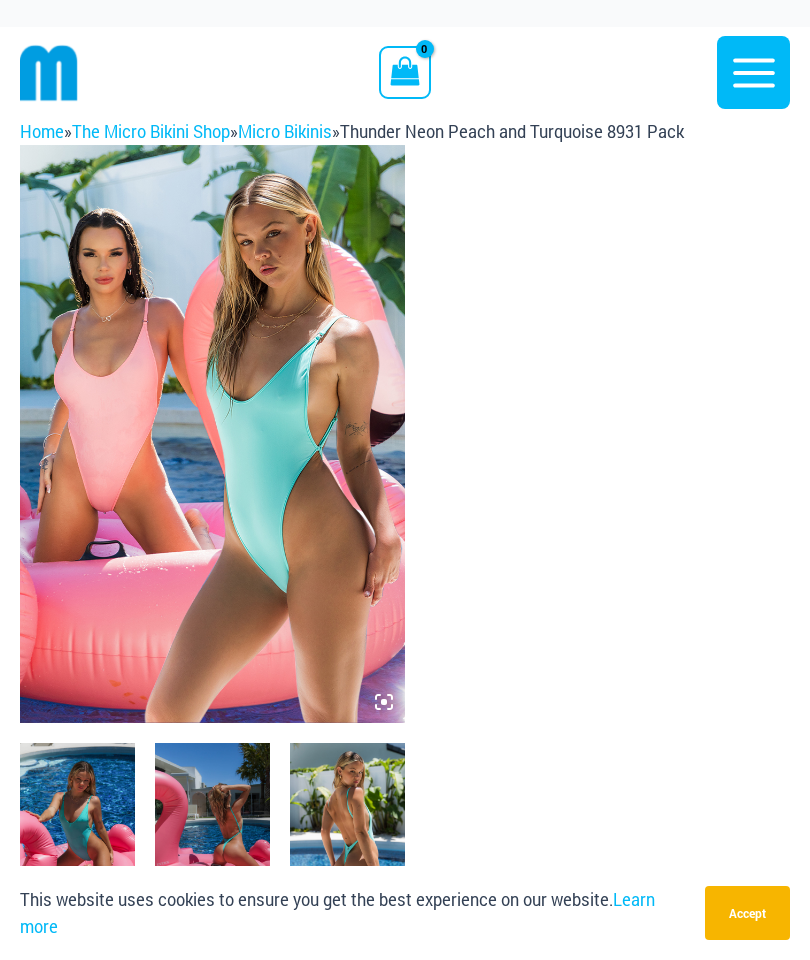 click 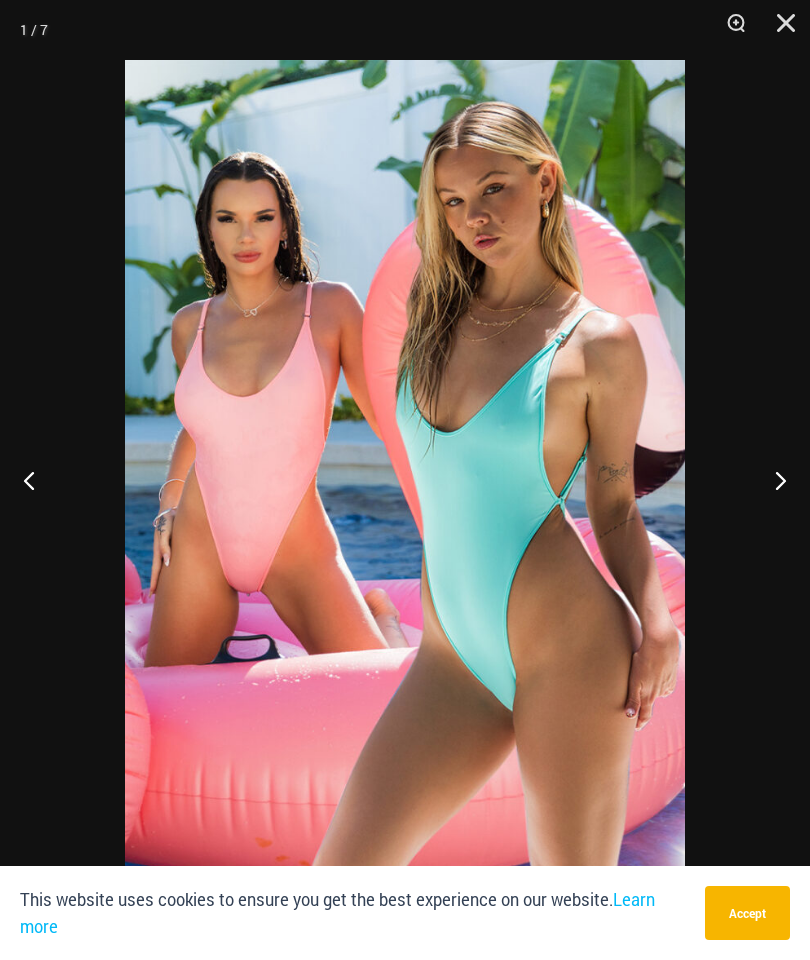 click at bounding box center [772, 480] 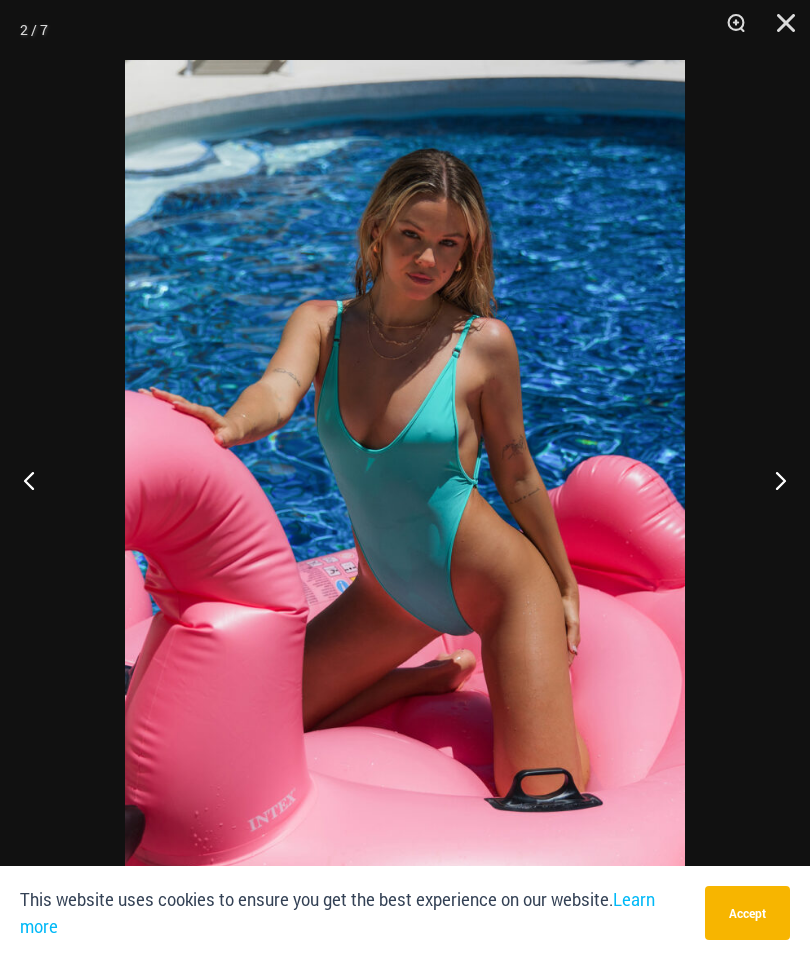 click at bounding box center (772, 480) 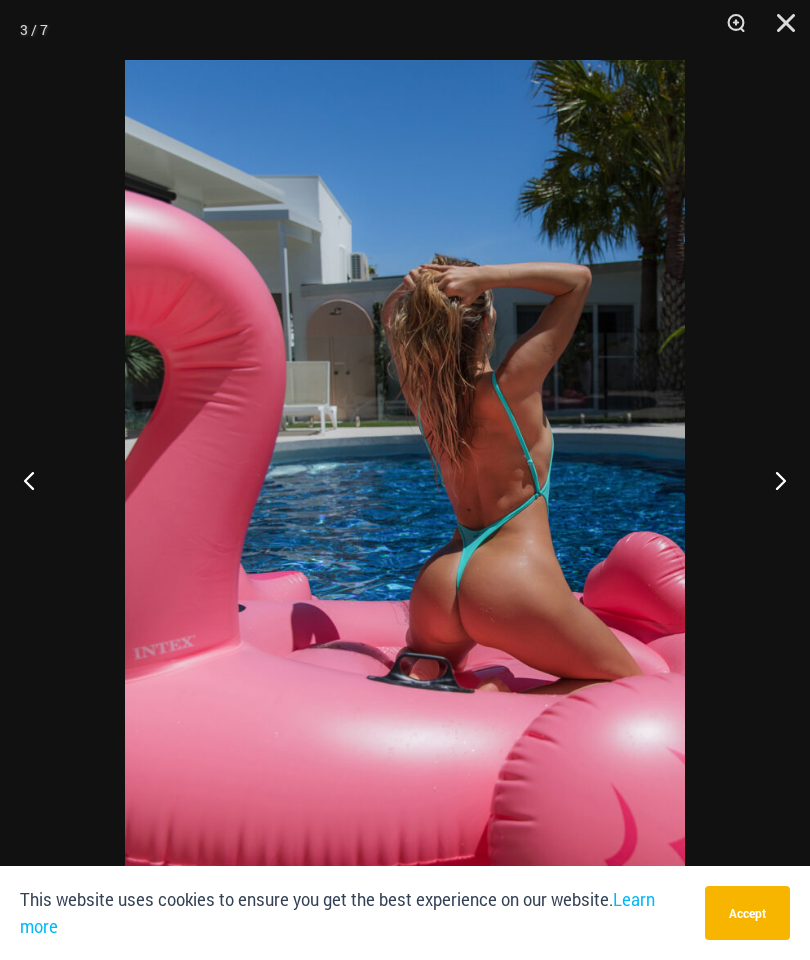 click at bounding box center [772, 480] 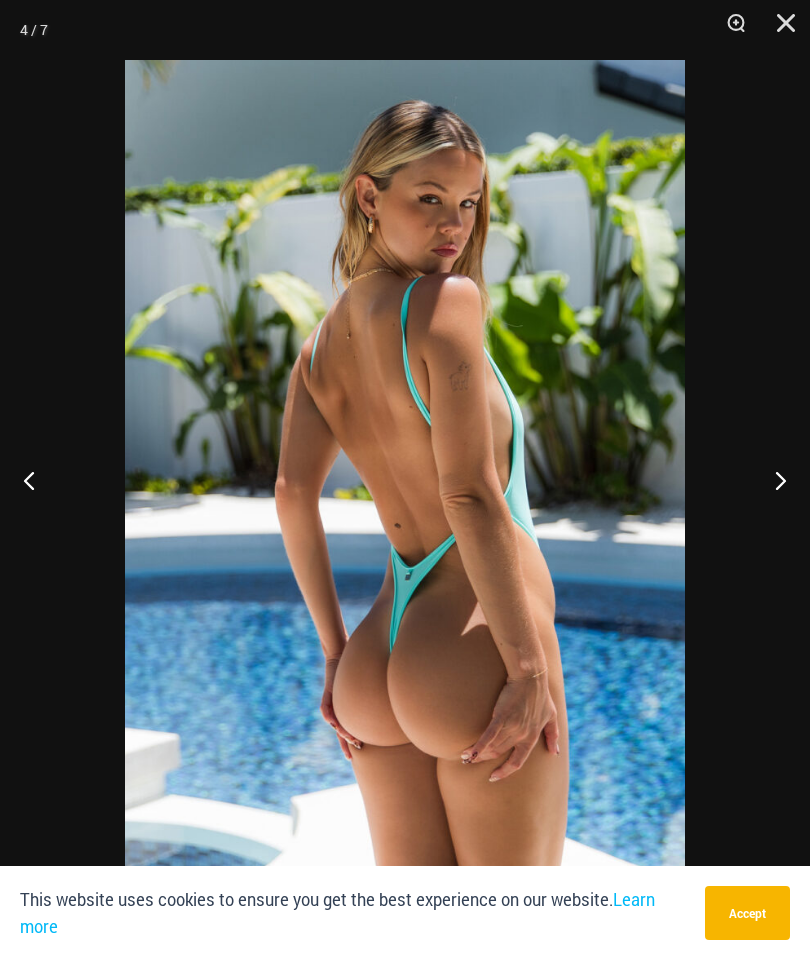 click at bounding box center (772, 480) 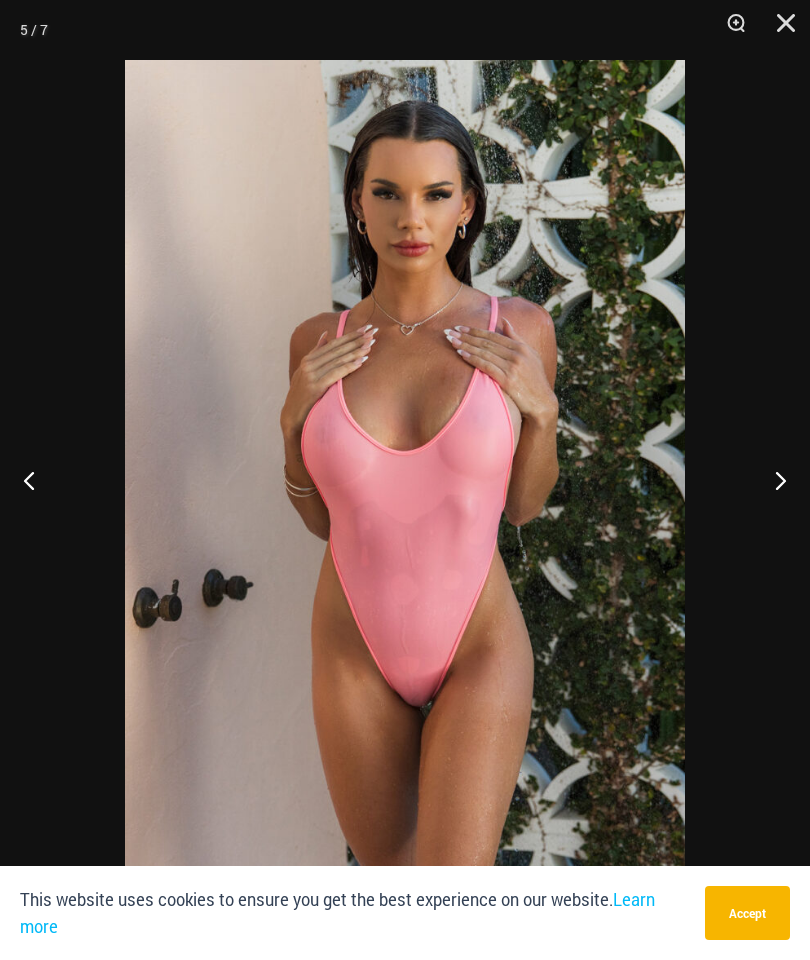 click at bounding box center (772, 480) 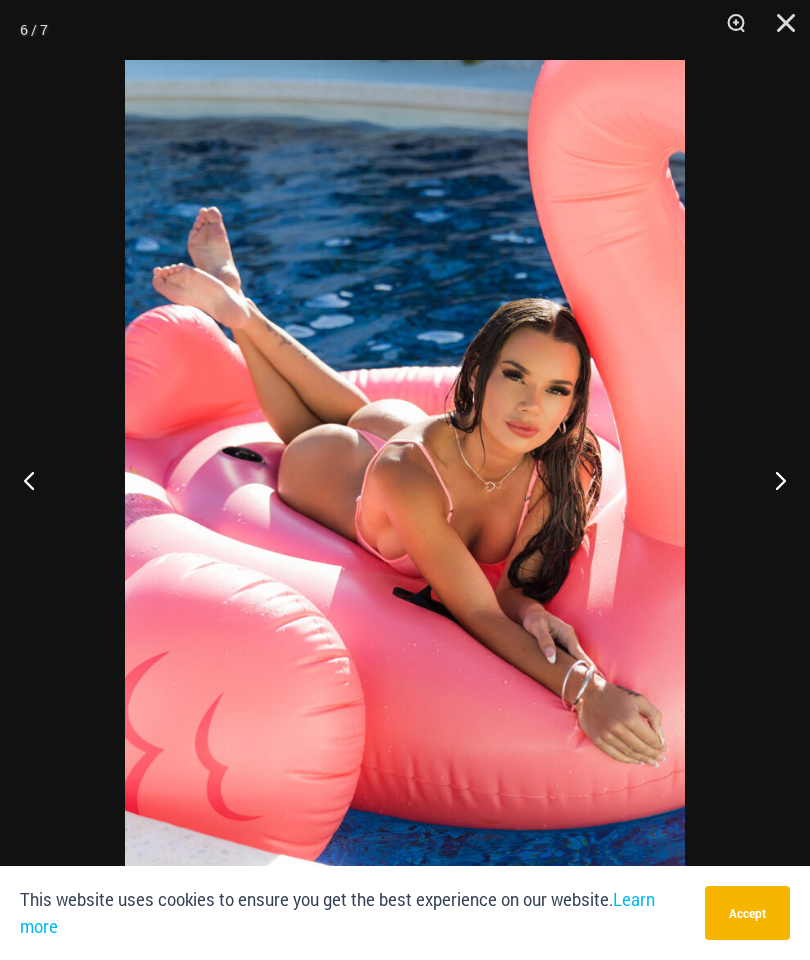 click at bounding box center (772, 480) 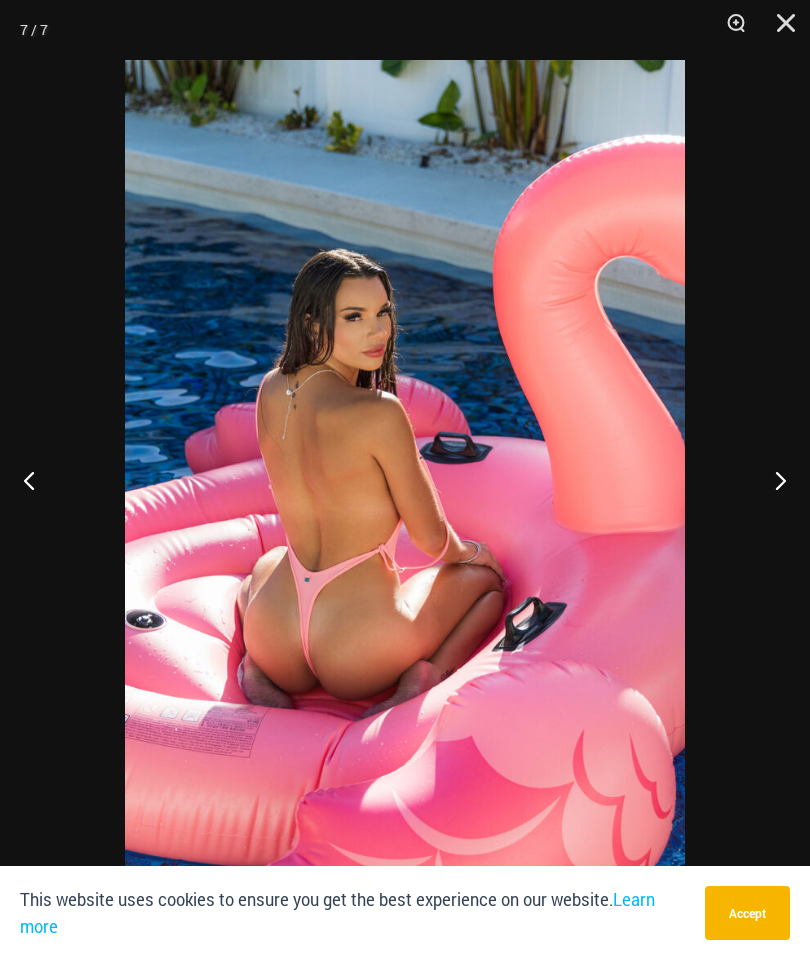 click at bounding box center [772, 480] 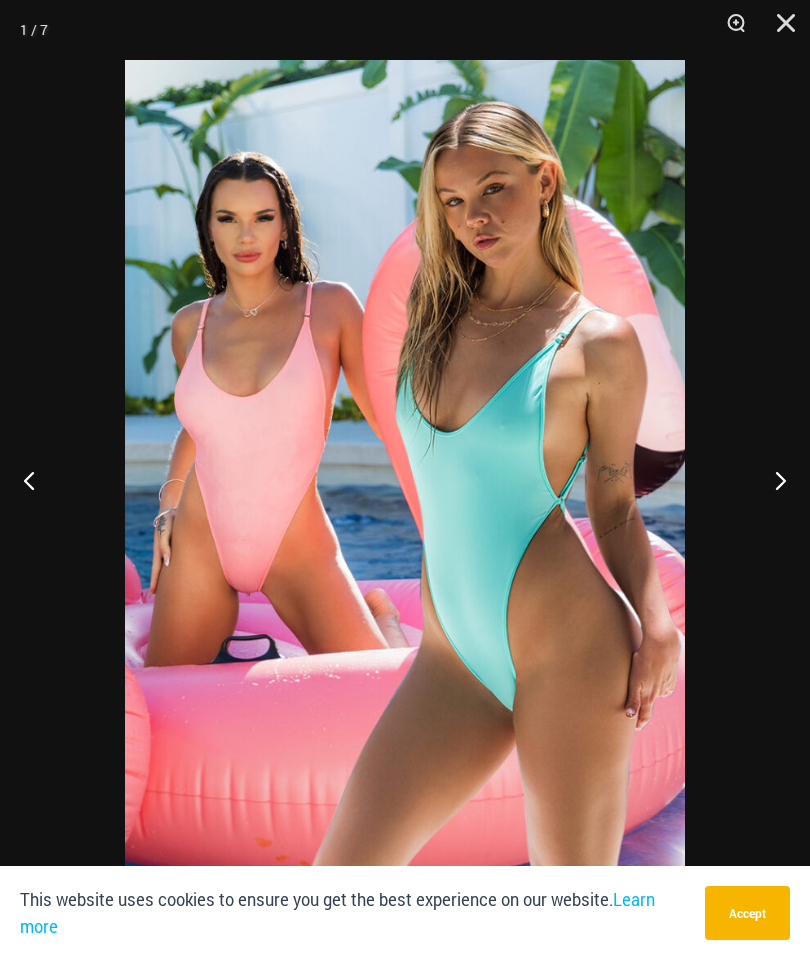 click at bounding box center (779, 30) 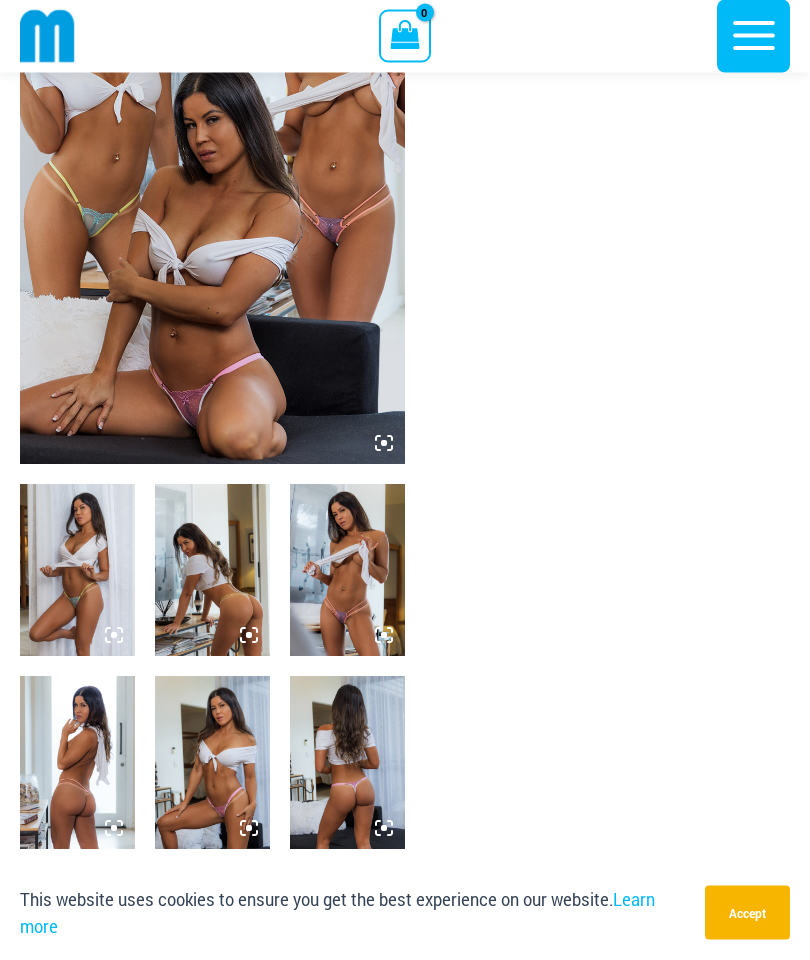 scroll, scrollTop: 240, scrollLeft: 0, axis: vertical 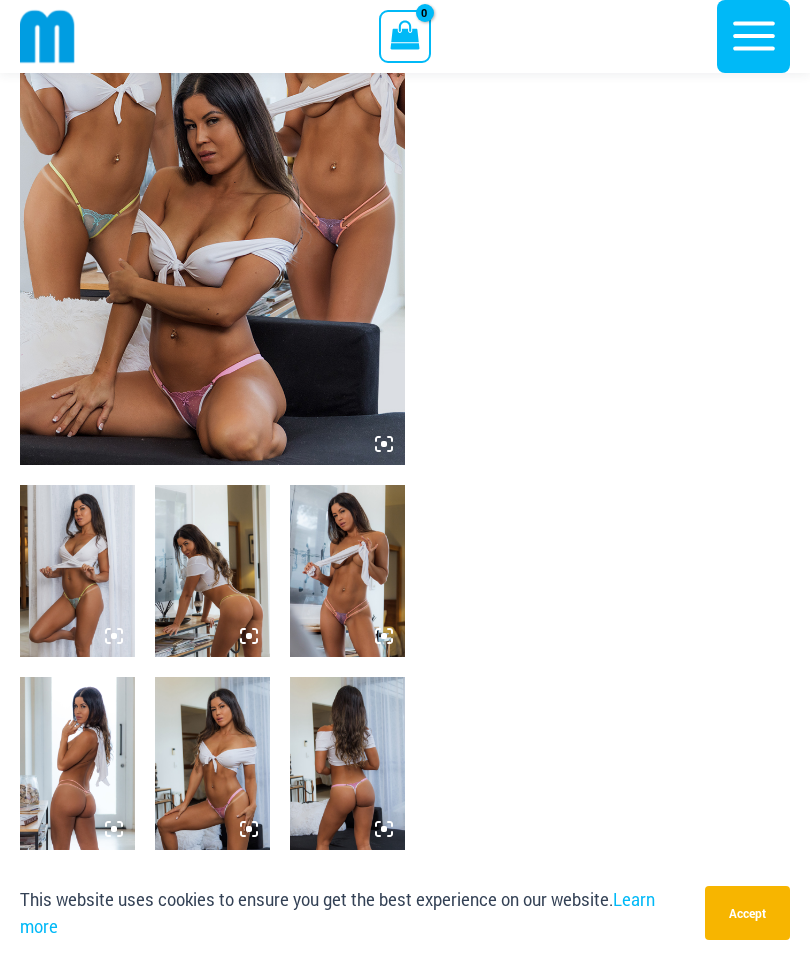 click at bounding box center (77, 571) 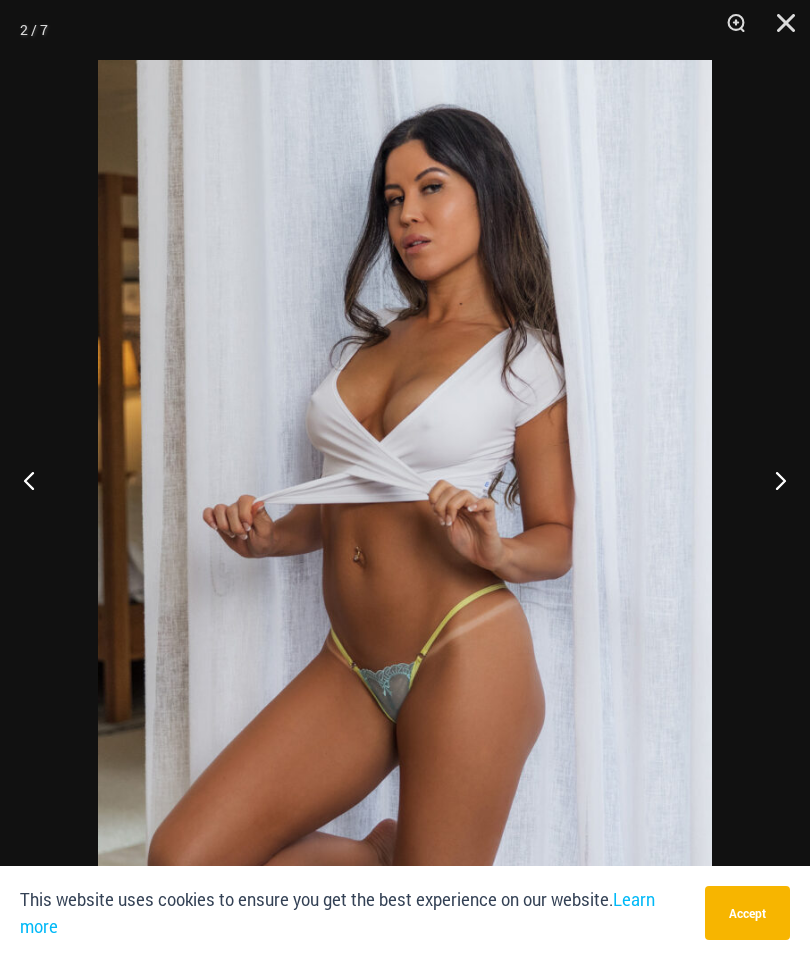 click at bounding box center (772, 480) 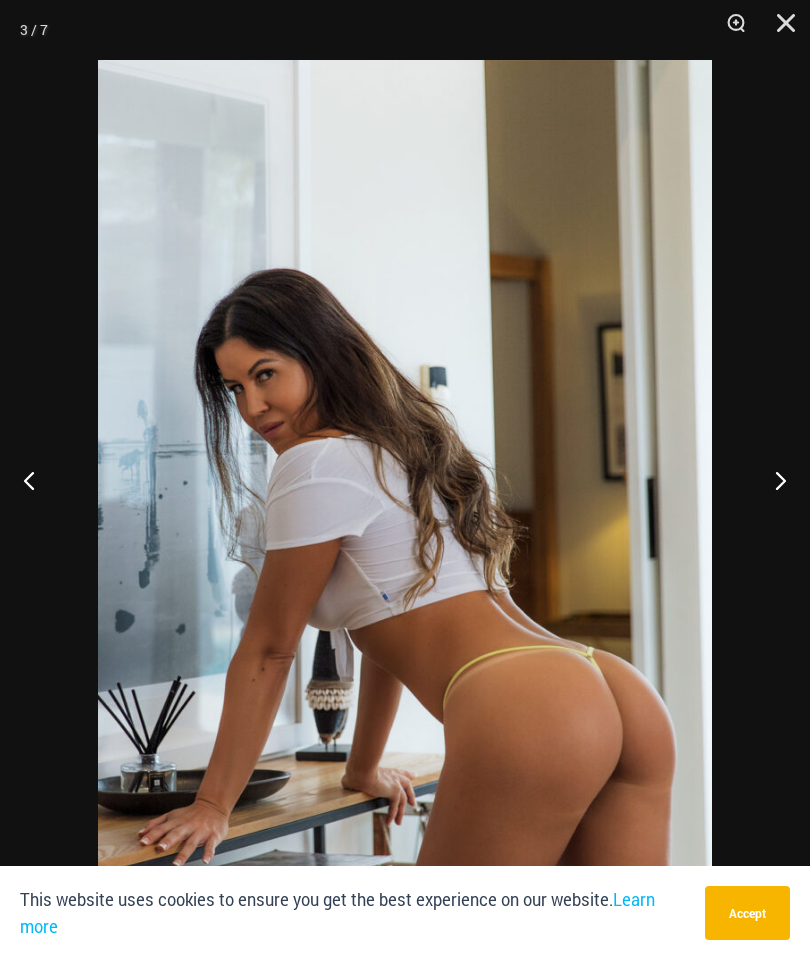 click at bounding box center (772, 480) 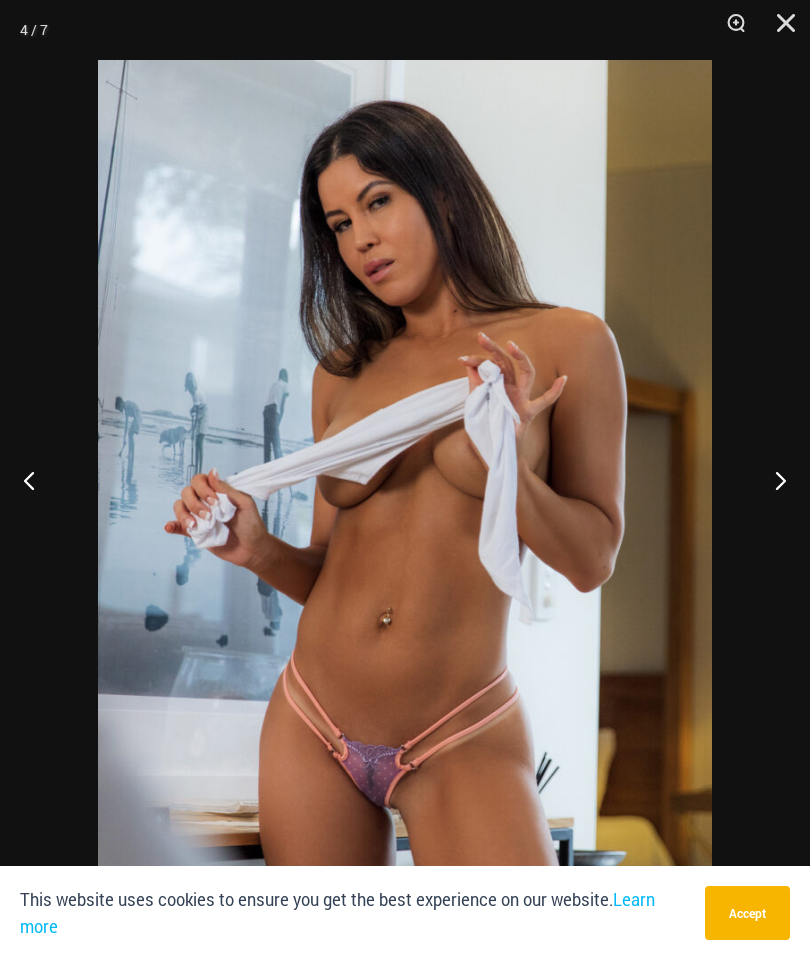 click at bounding box center (772, 480) 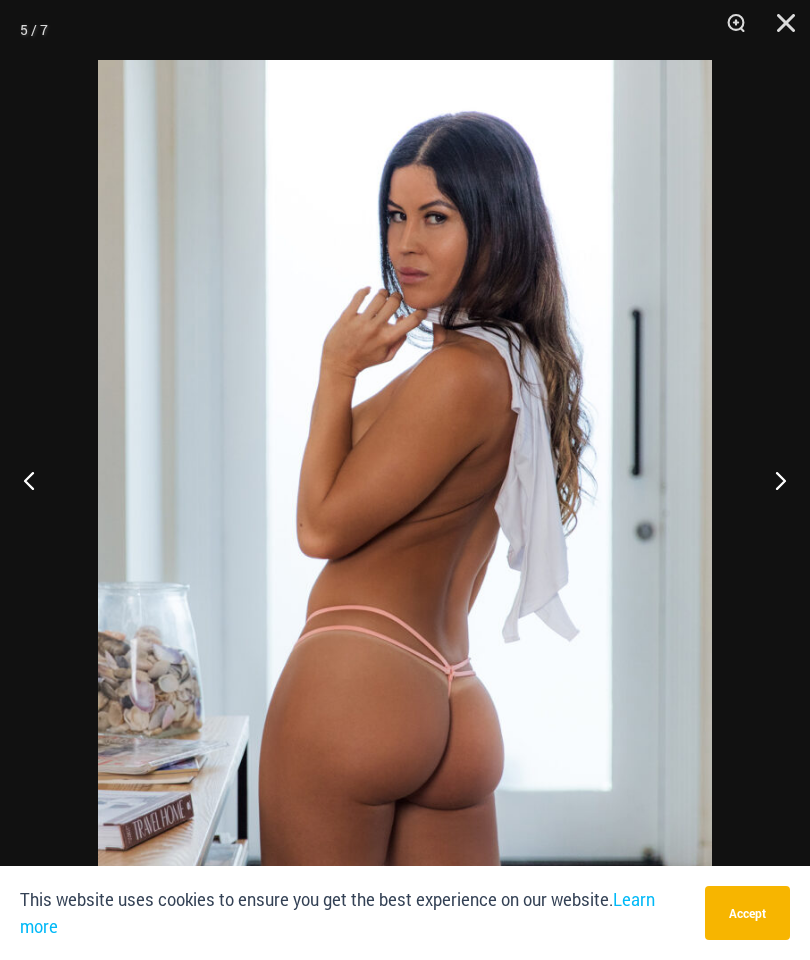click at bounding box center [772, 480] 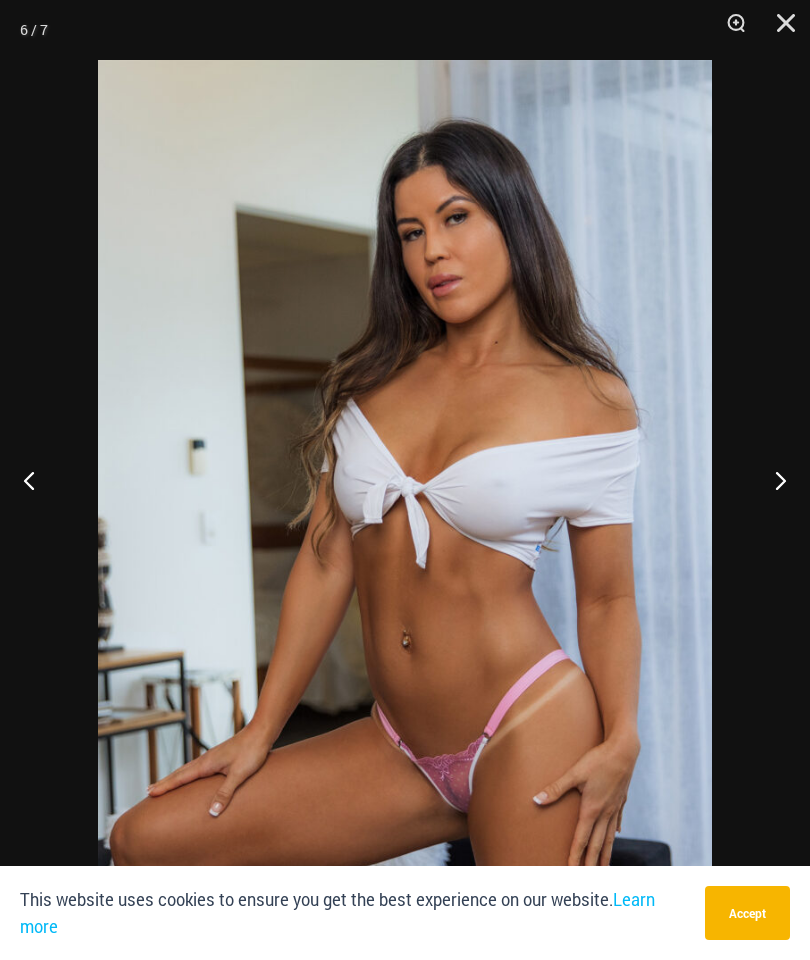 click at bounding box center (772, 480) 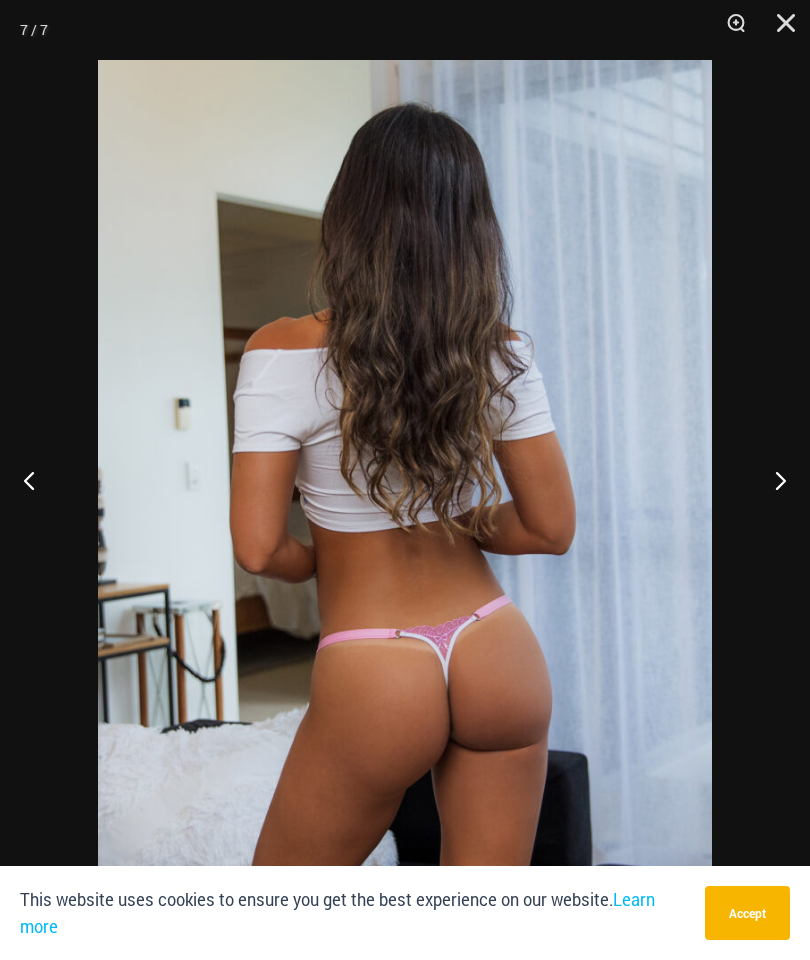 click at bounding box center (772, 480) 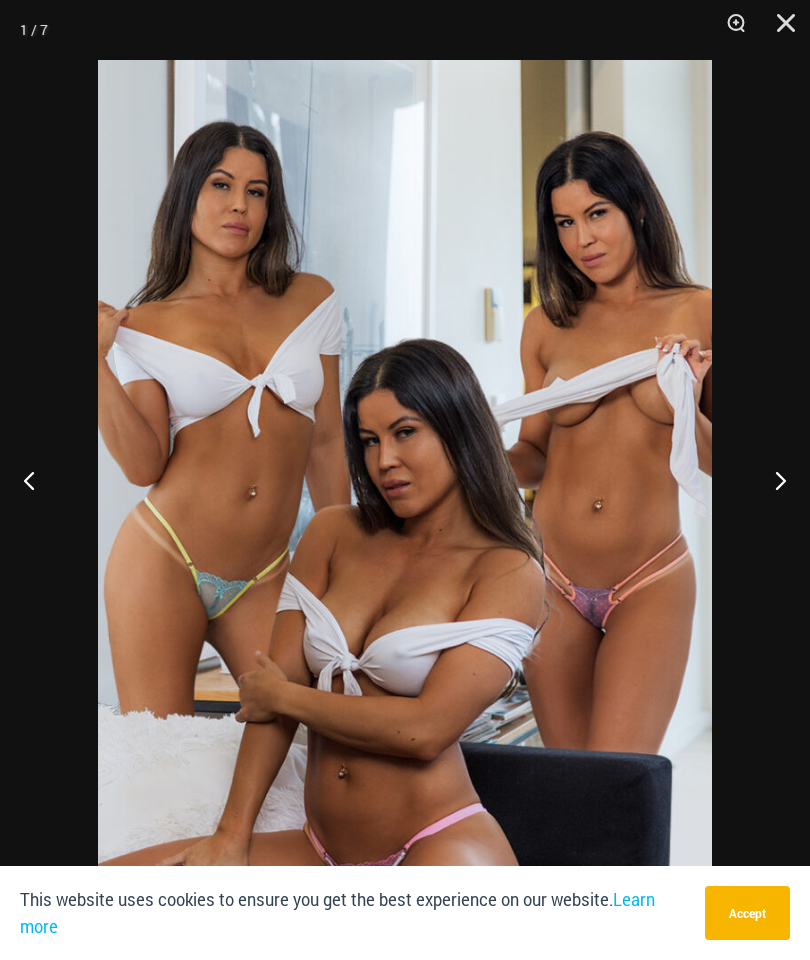 click at bounding box center (779, 30) 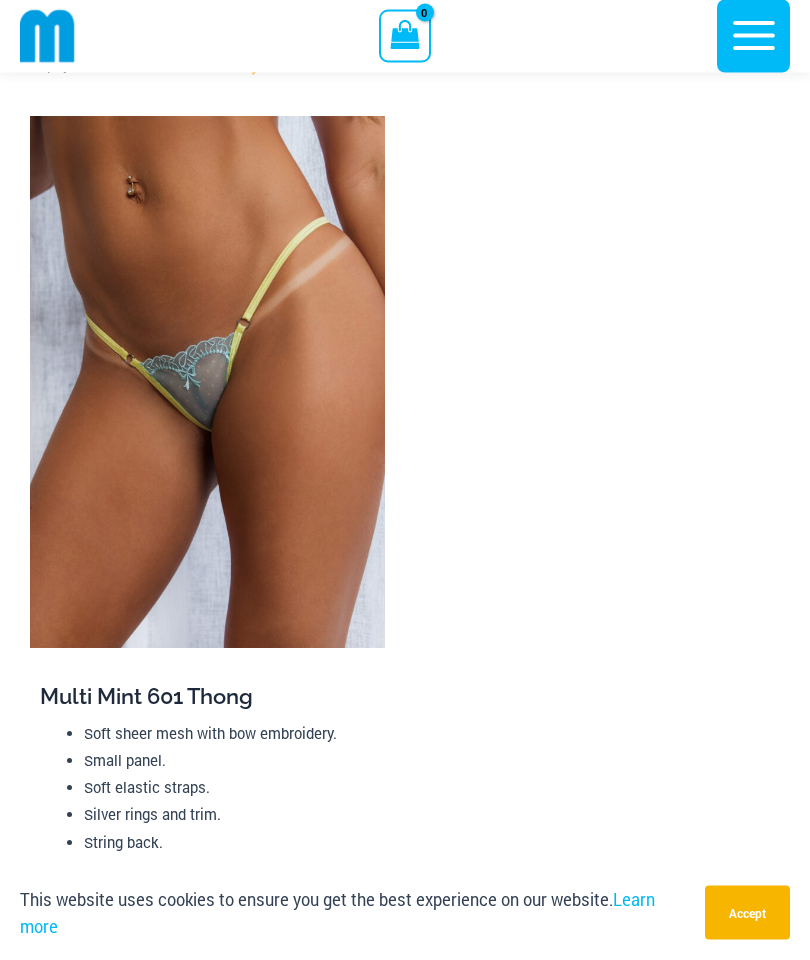scroll, scrollTop: 1624, scrollLeft: 0, axis: vertical 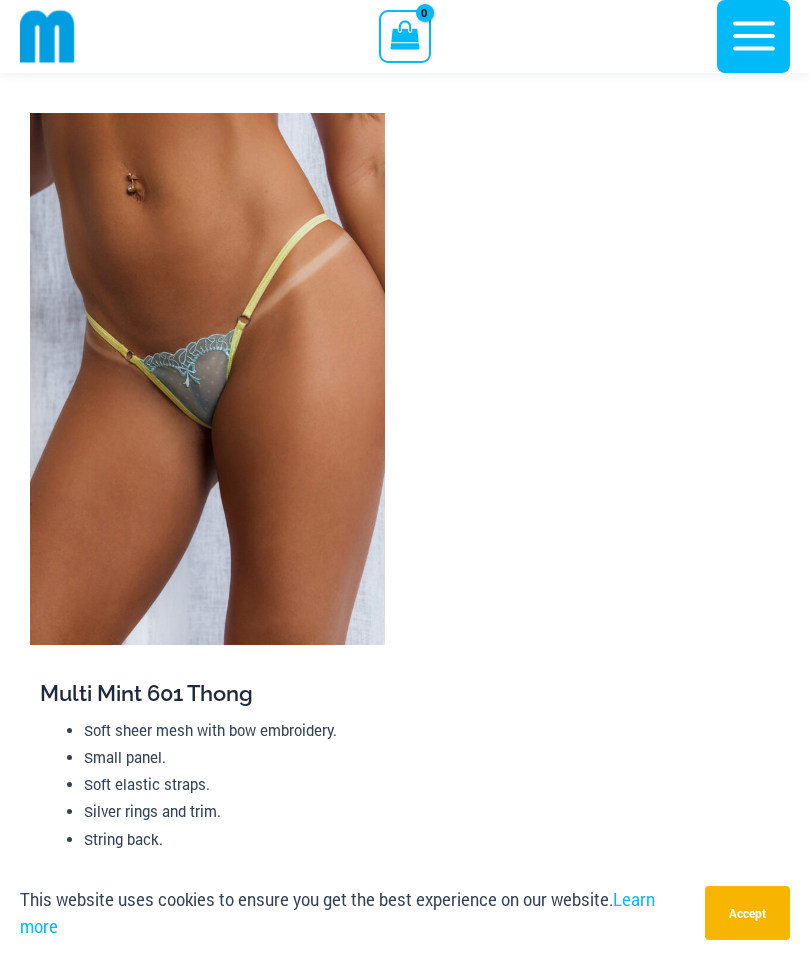 click at bounding box center (207, 379) 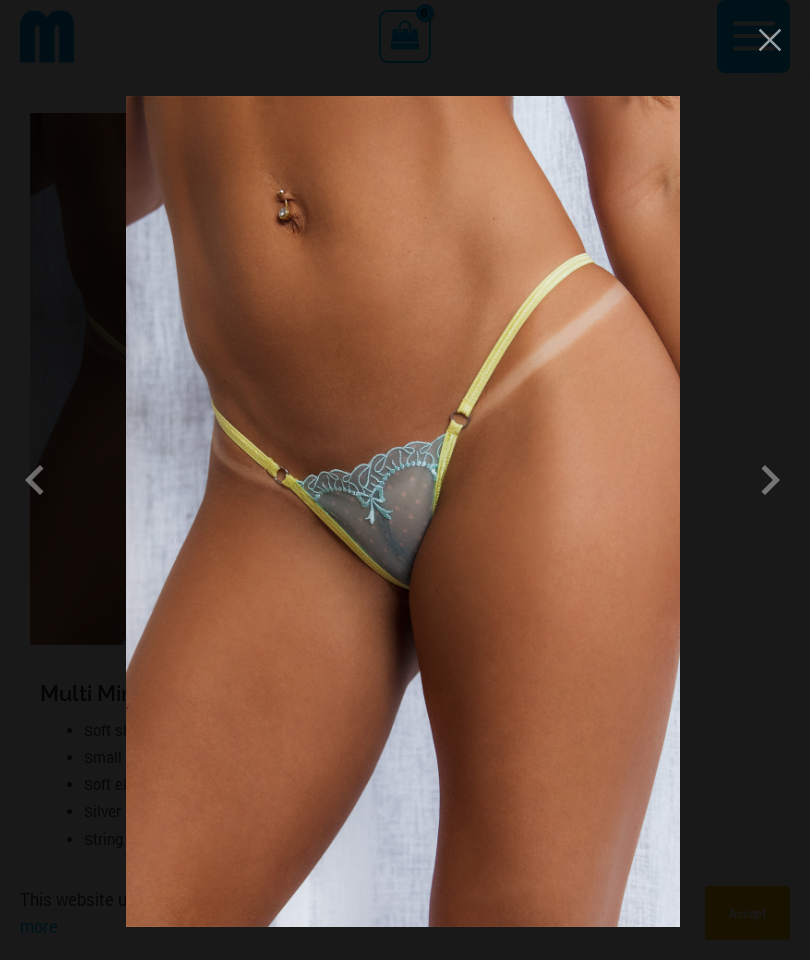 click at bounding box center [770, 480] 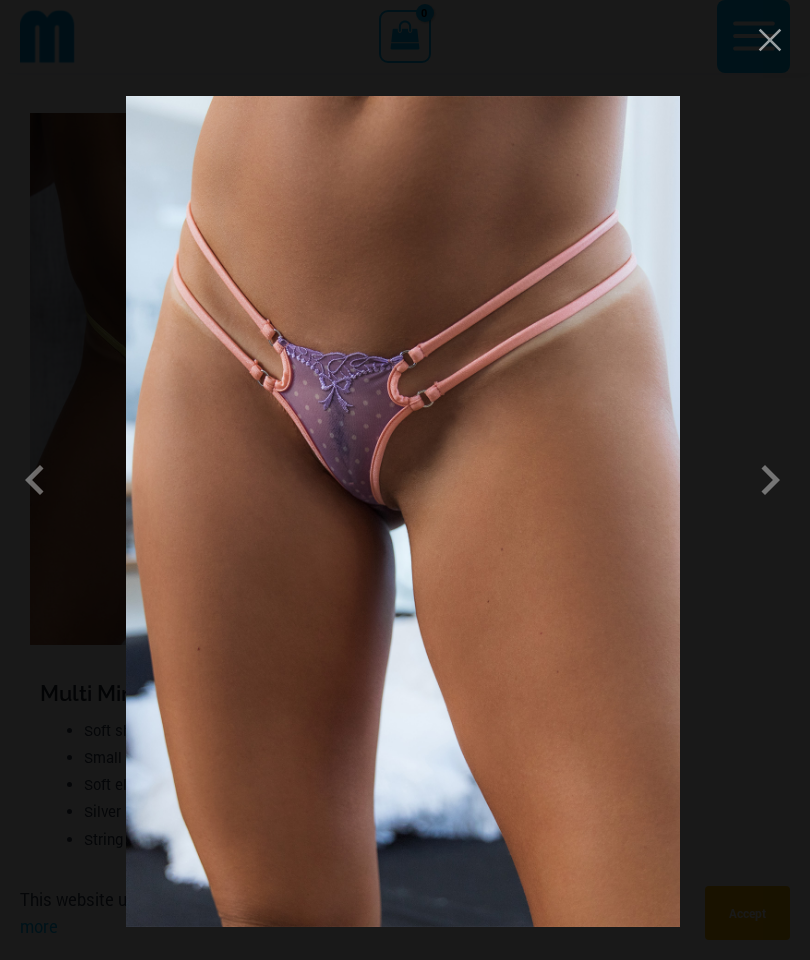 click at bounding box center (770, 480) 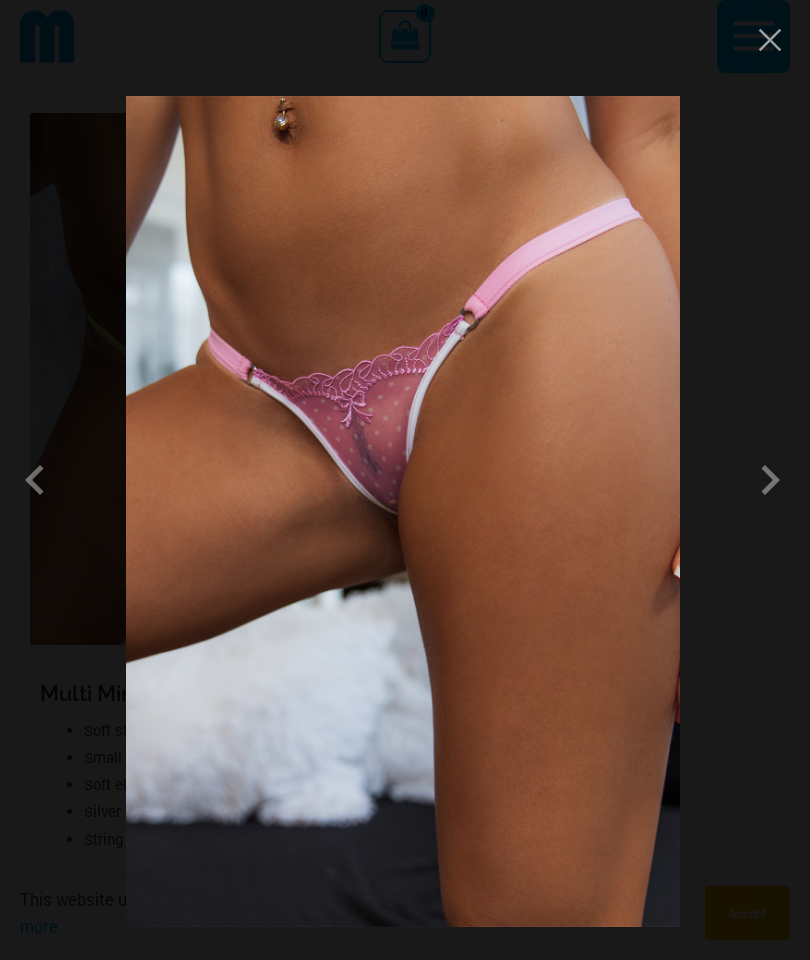 click at bounding box center [770, 480] 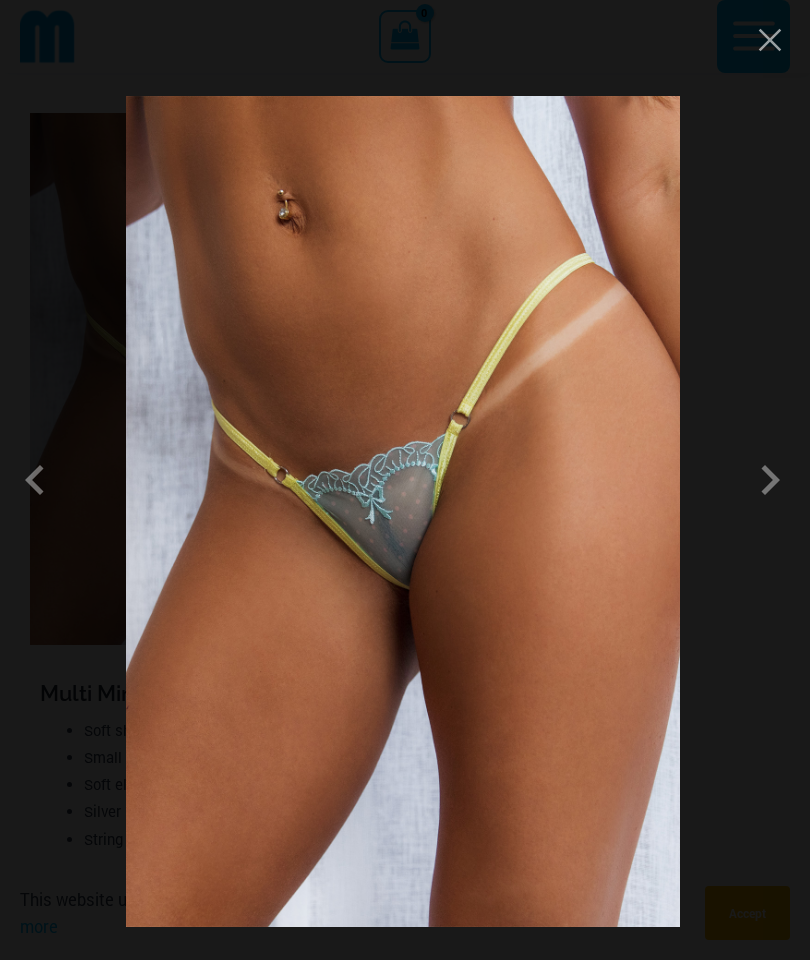 click at bounding box center [770, 480] 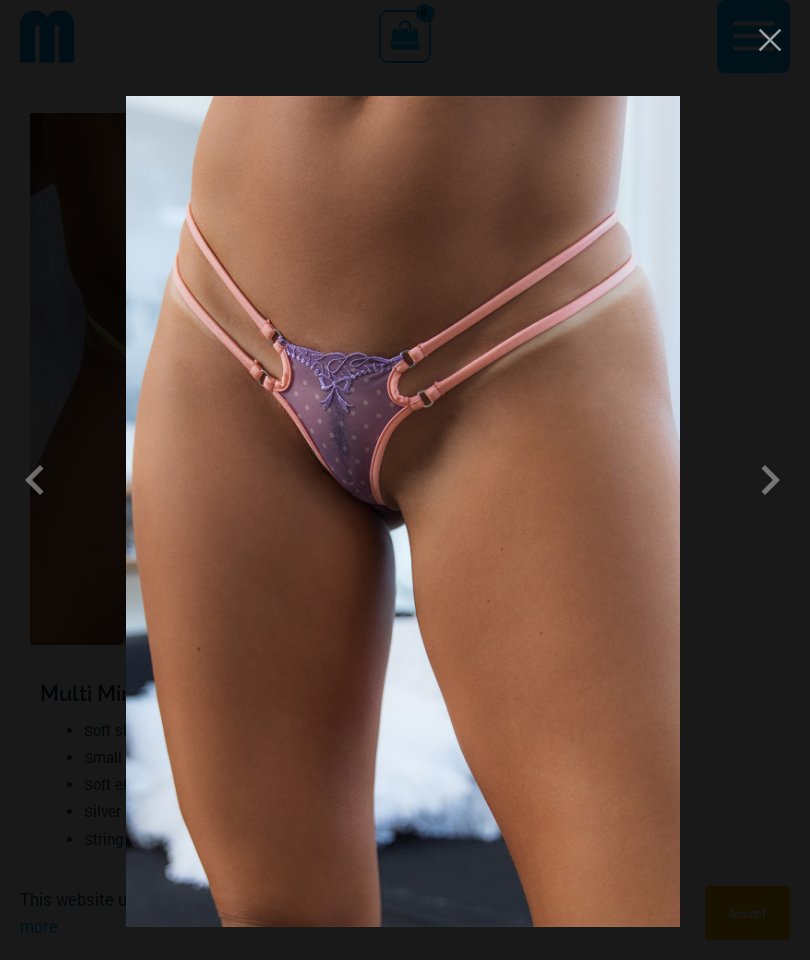 click at bounding box center [770, 480] 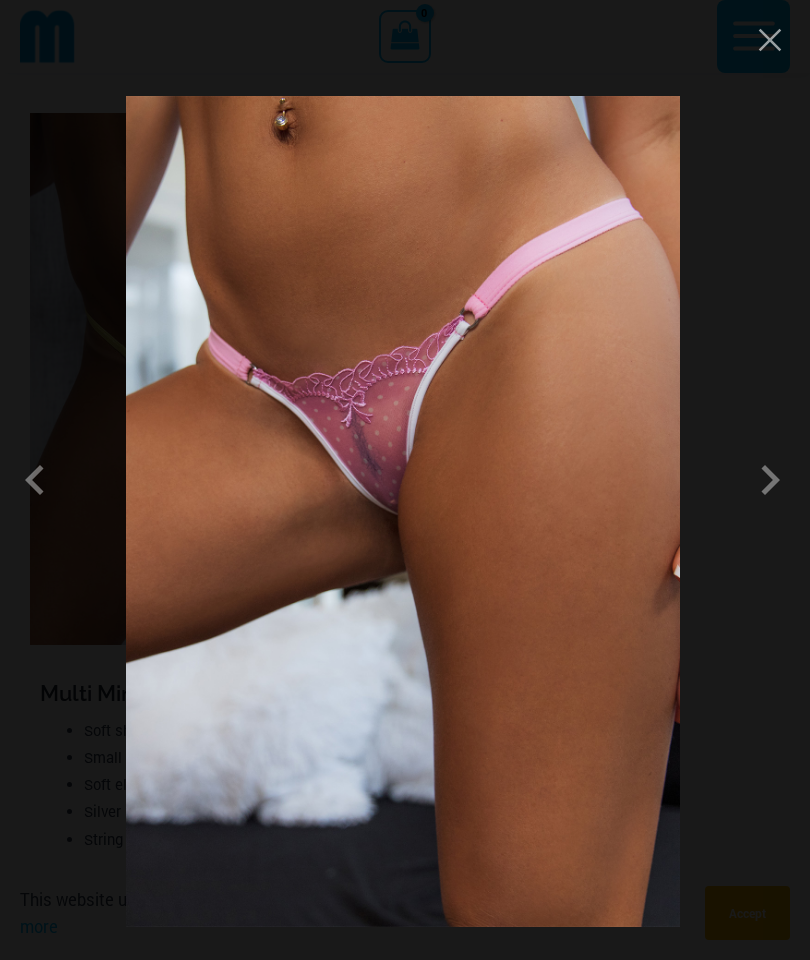 click at bounding box center [770, 480] 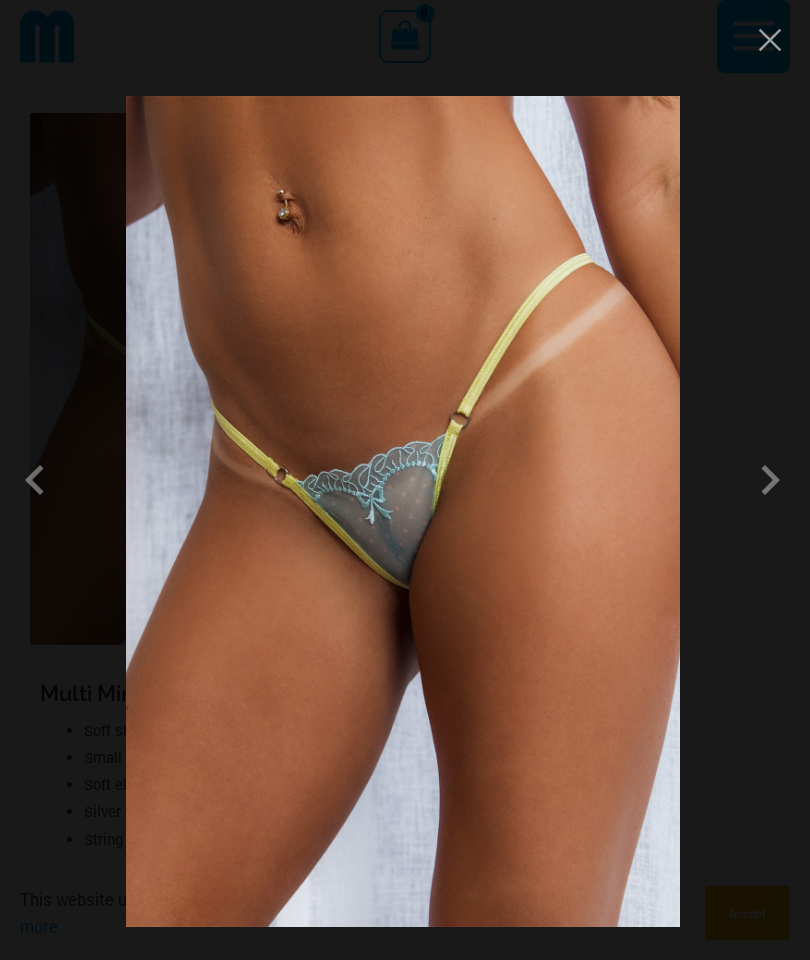 click at bounding box center (770, 40) 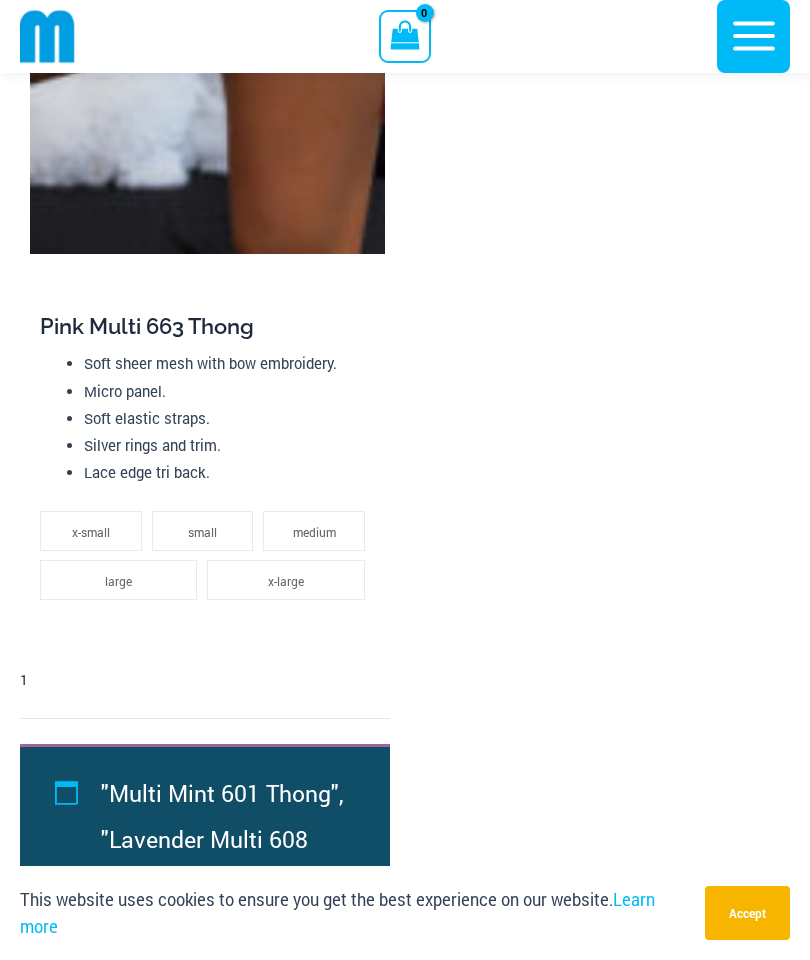 scroll, scrollTop: 3913, scrollLeft: 0, axis: vertical 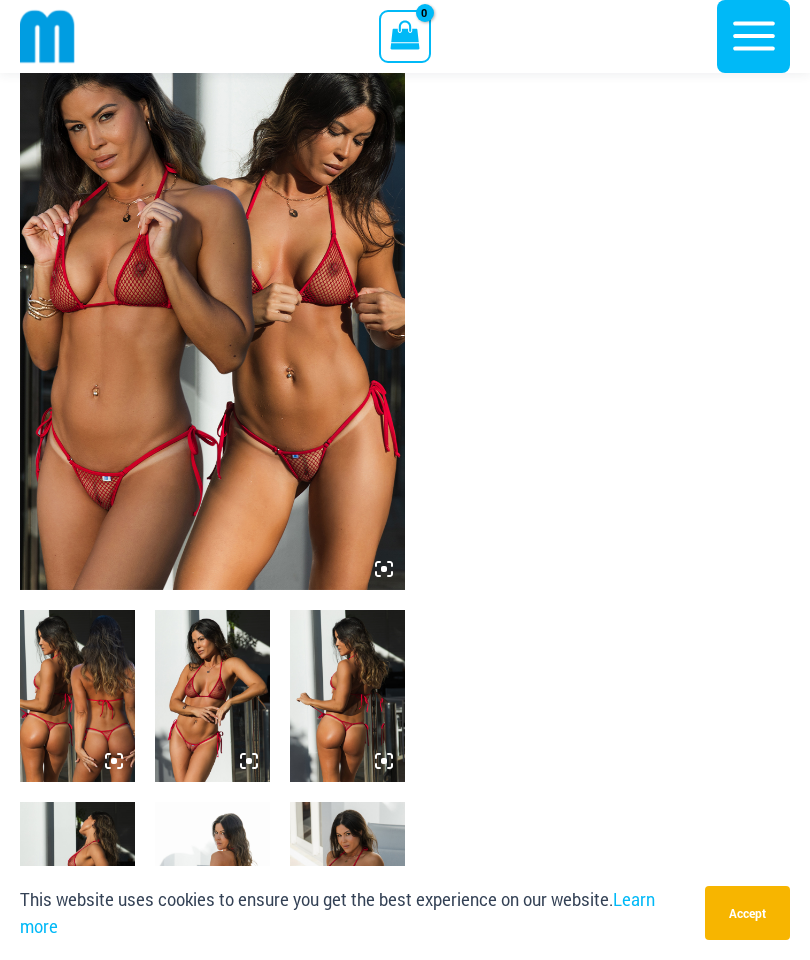 click at bounding box center (212, 301) 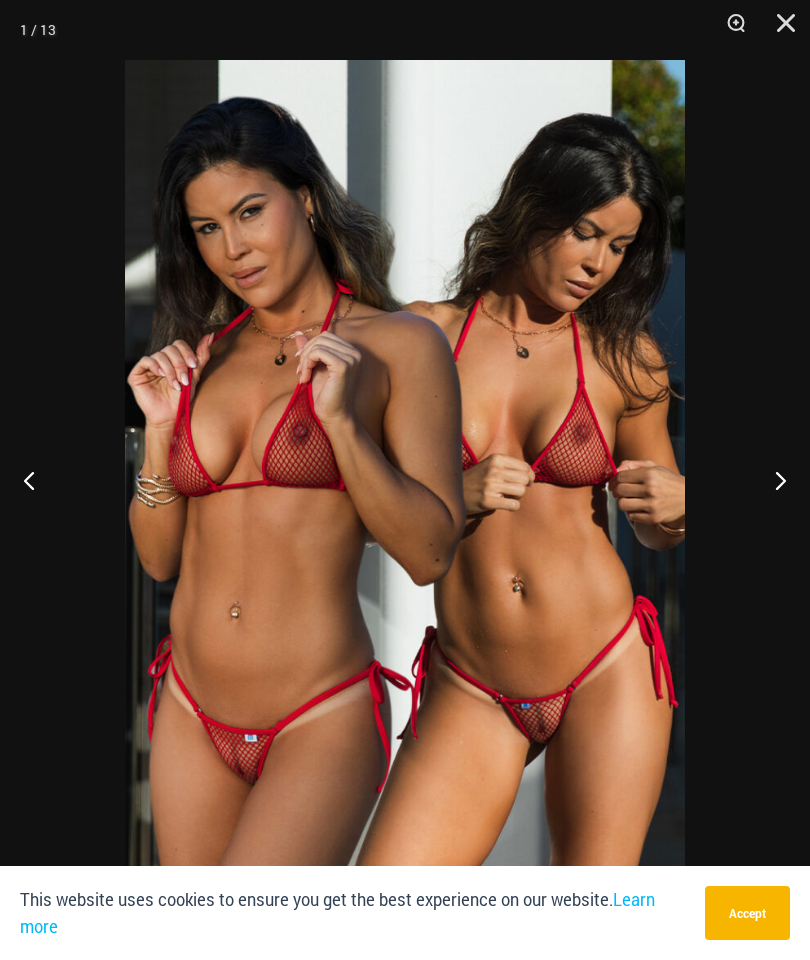 click at bounding box center [772, 480] 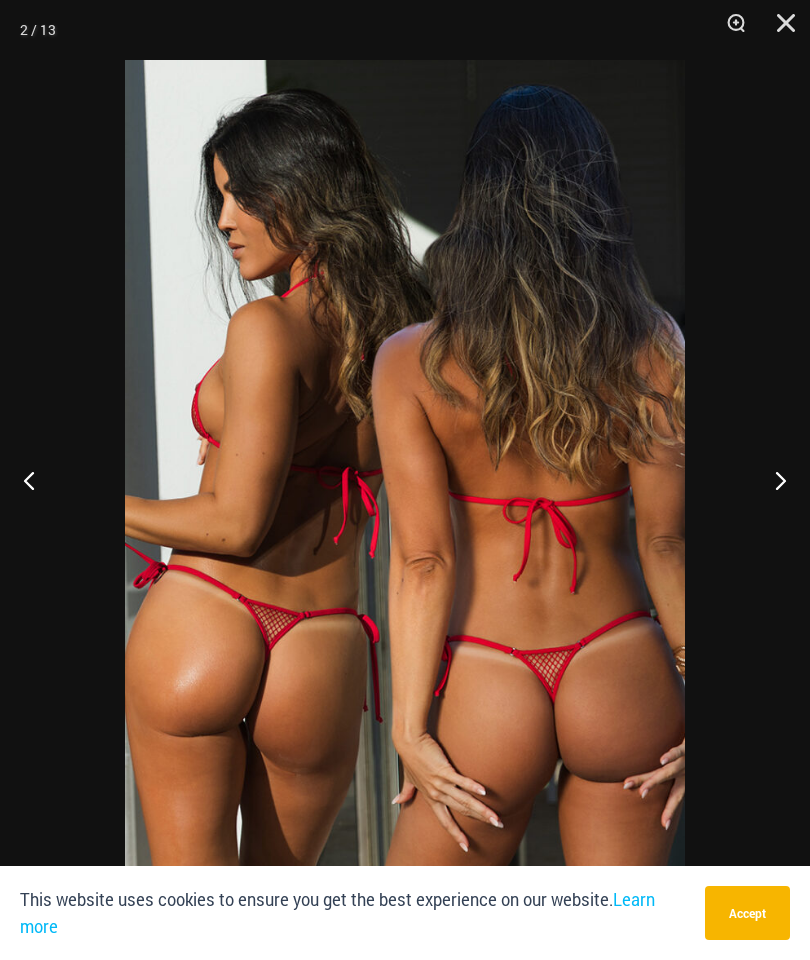 click at bounding box center (772, 480) 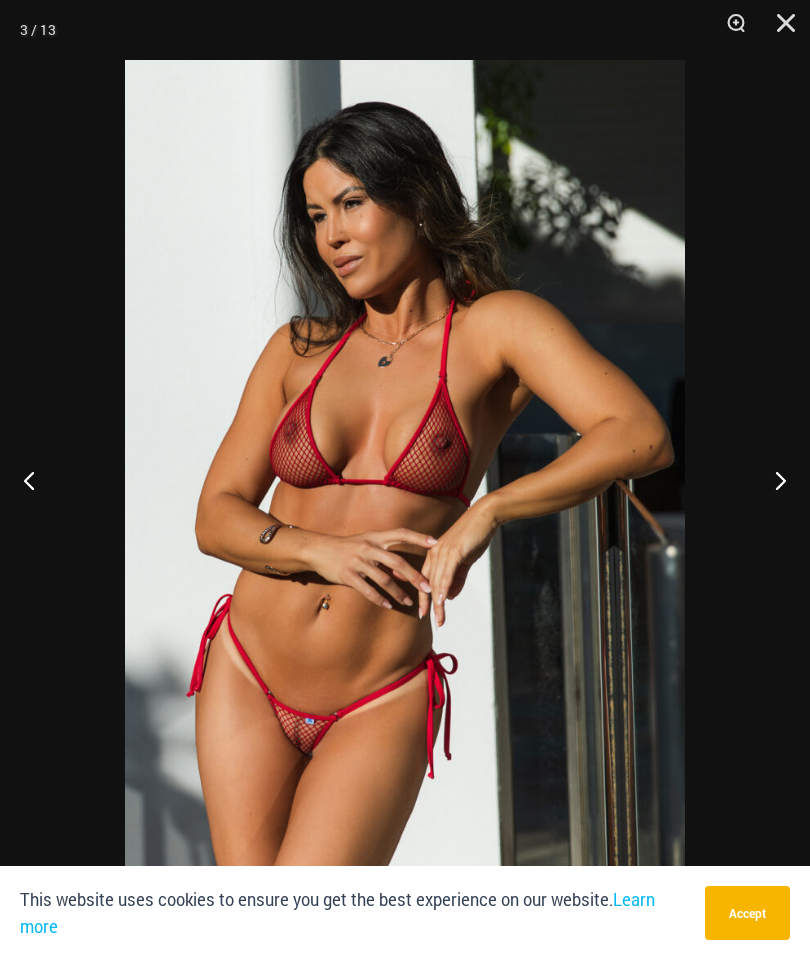 click at bounding box center (772, 480) 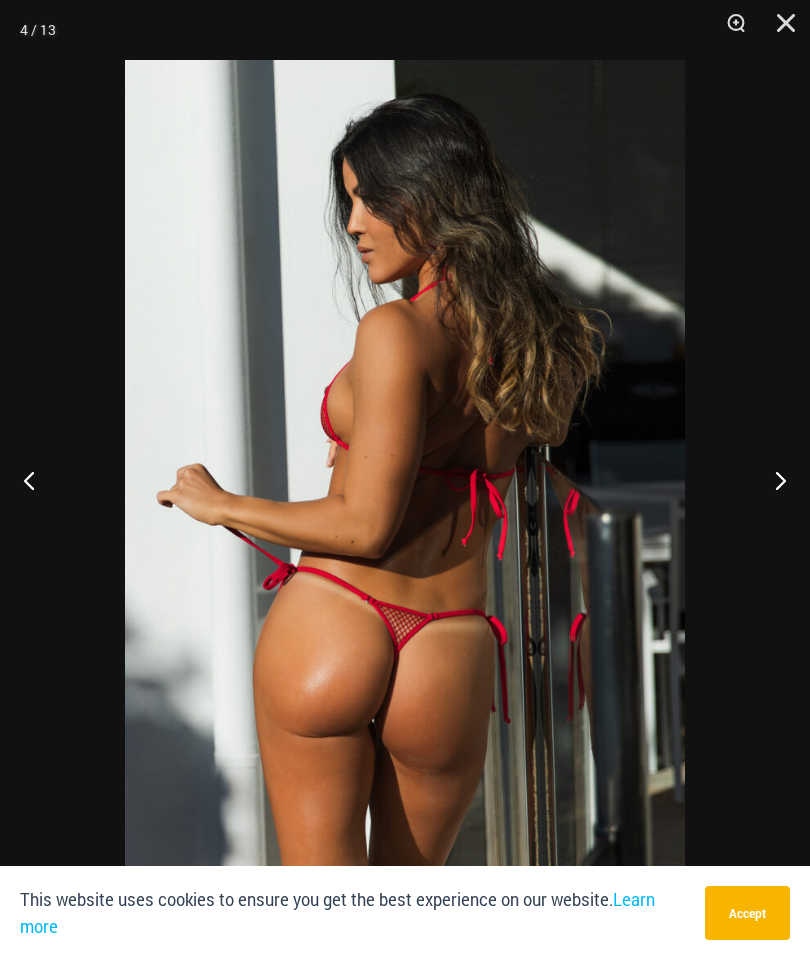 click at bounding box center [772, 480] 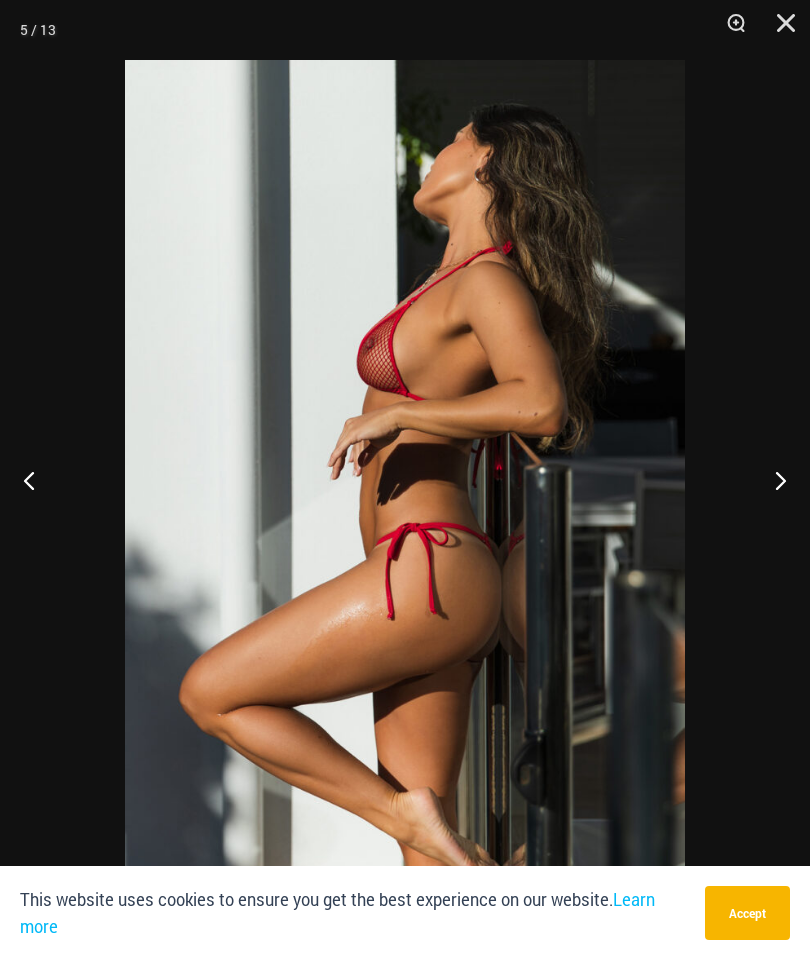click at bounding box center (772, 480) 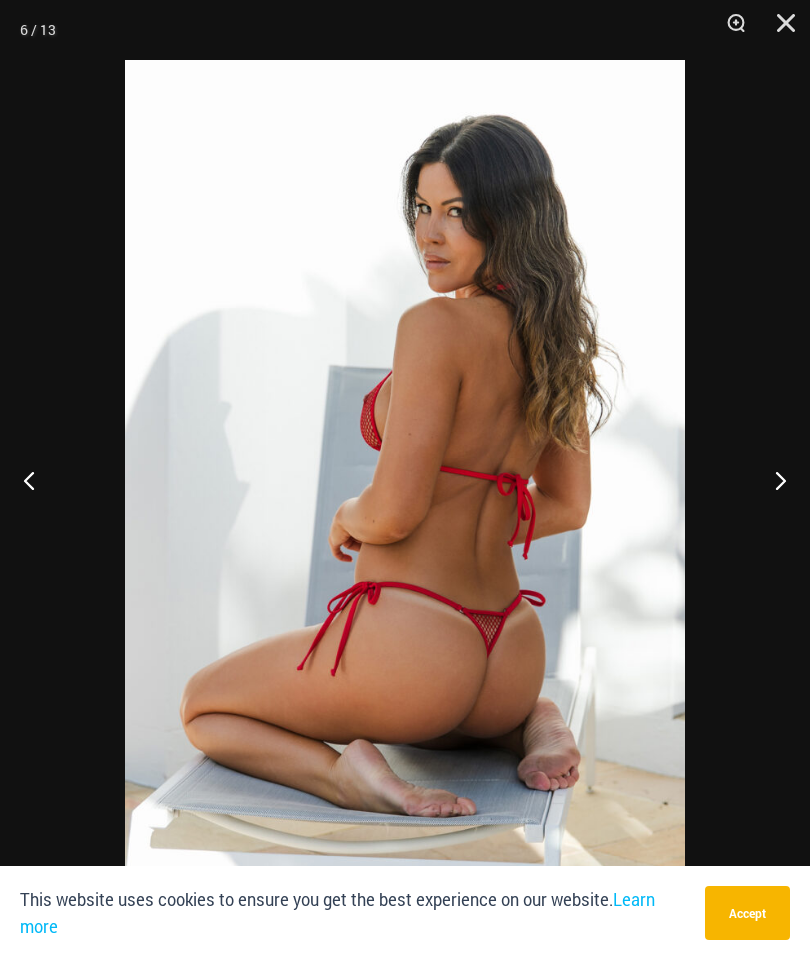 click at bounding box center [772, 480] 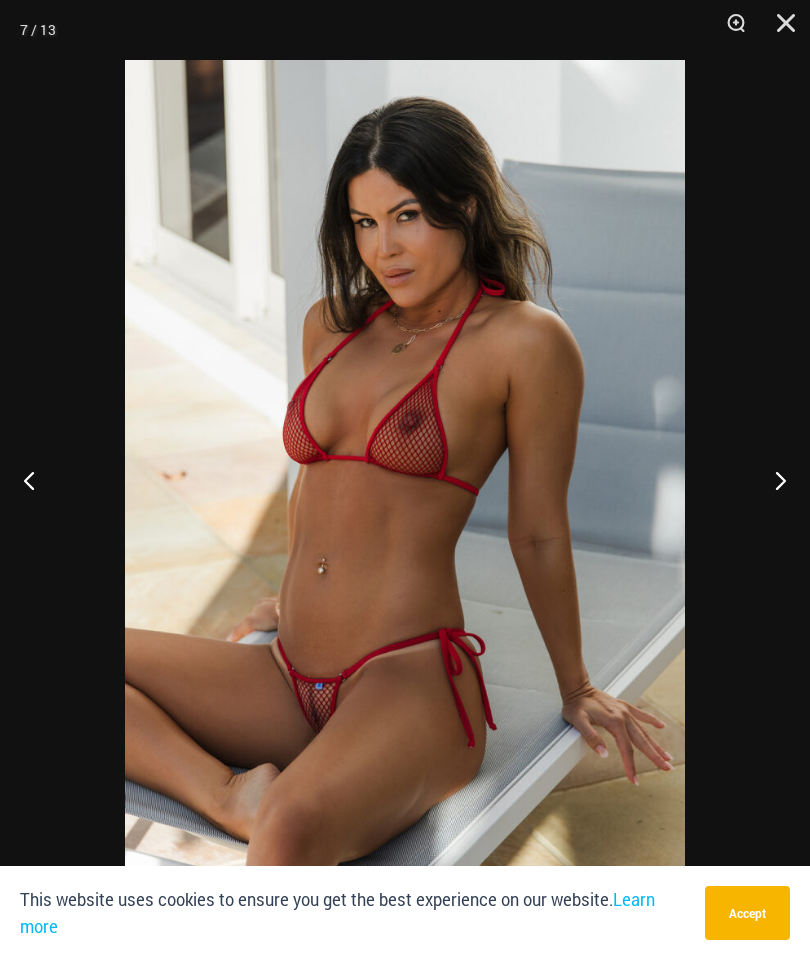 click at bounding box center [772, 480] 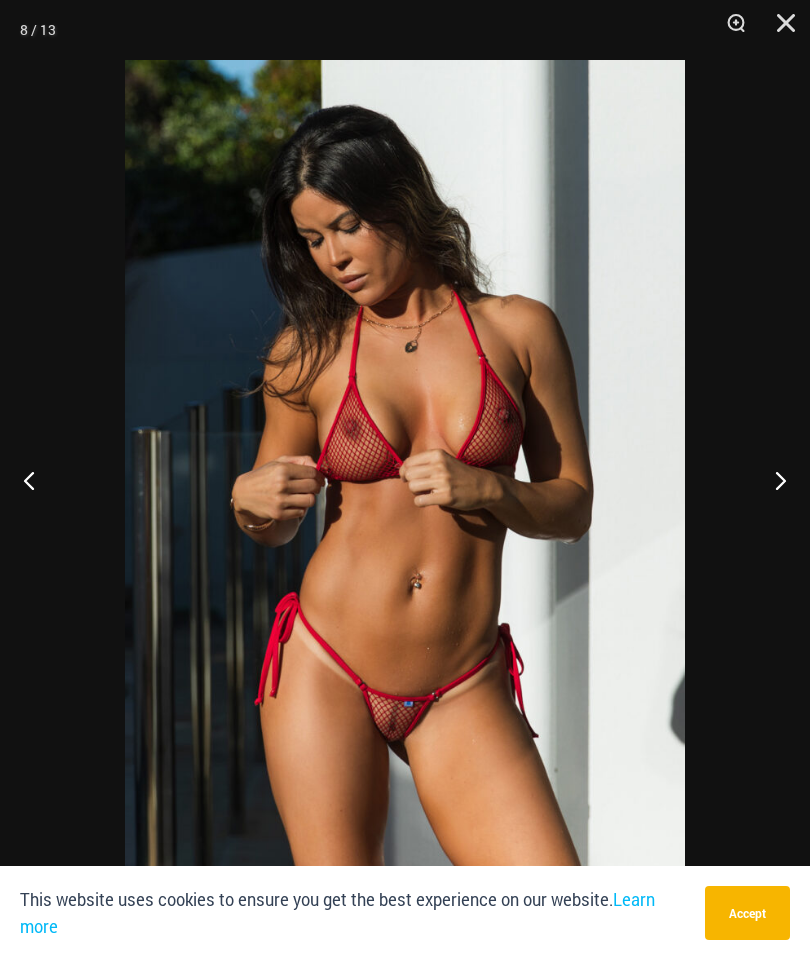 click at bounding box center (772, 480) 